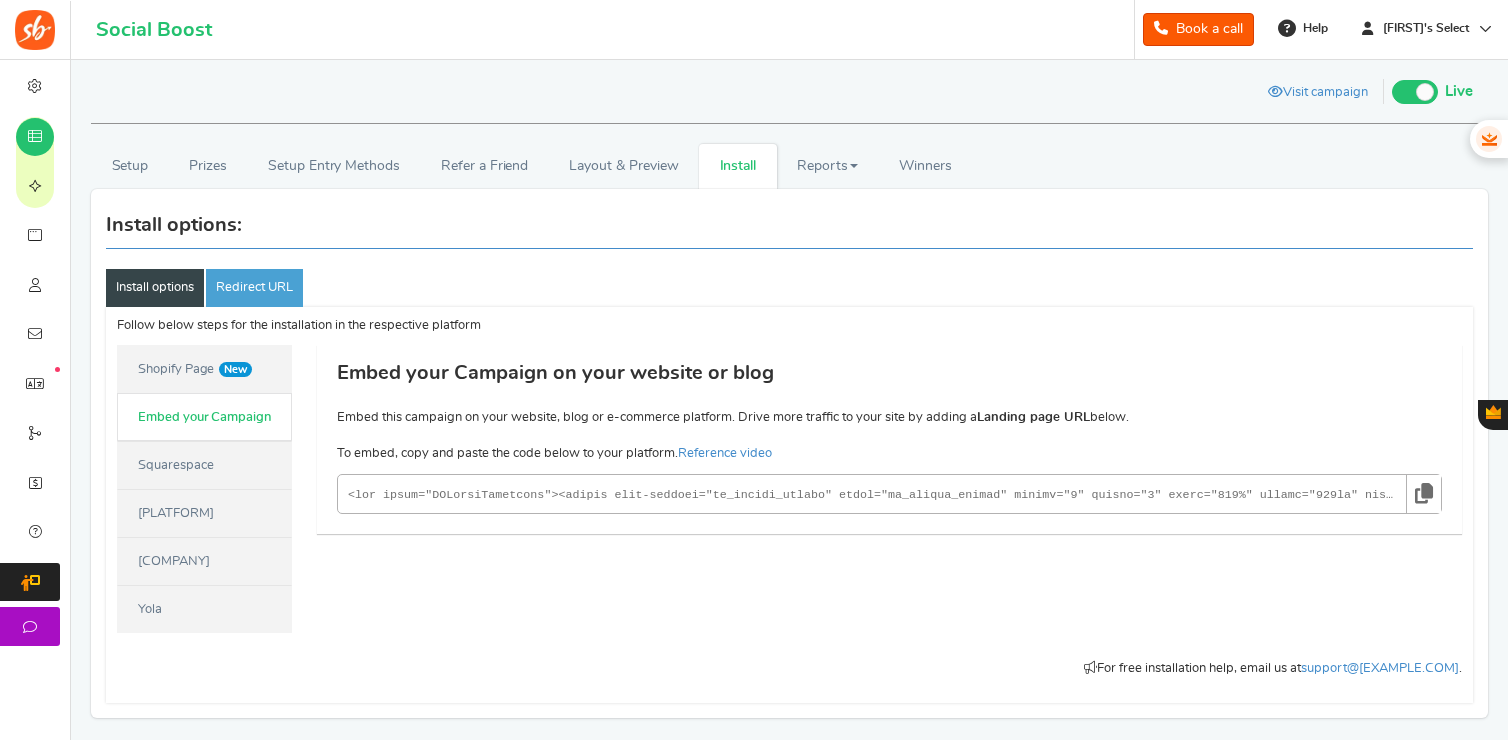 scroll, scrollTop: 0, scrollLeft: 0, axis: both 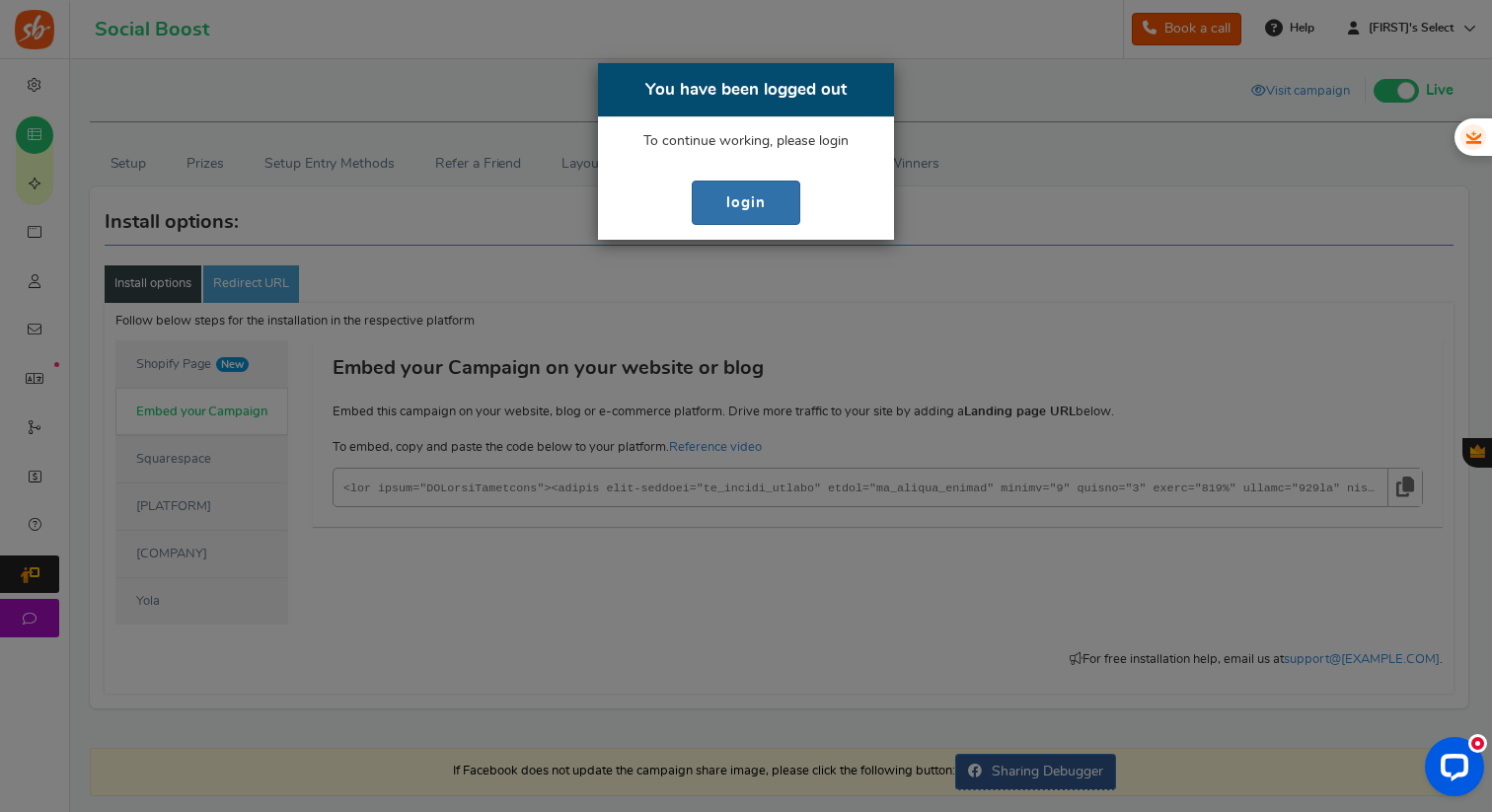 click on "login" at bounding box center (746, 202) 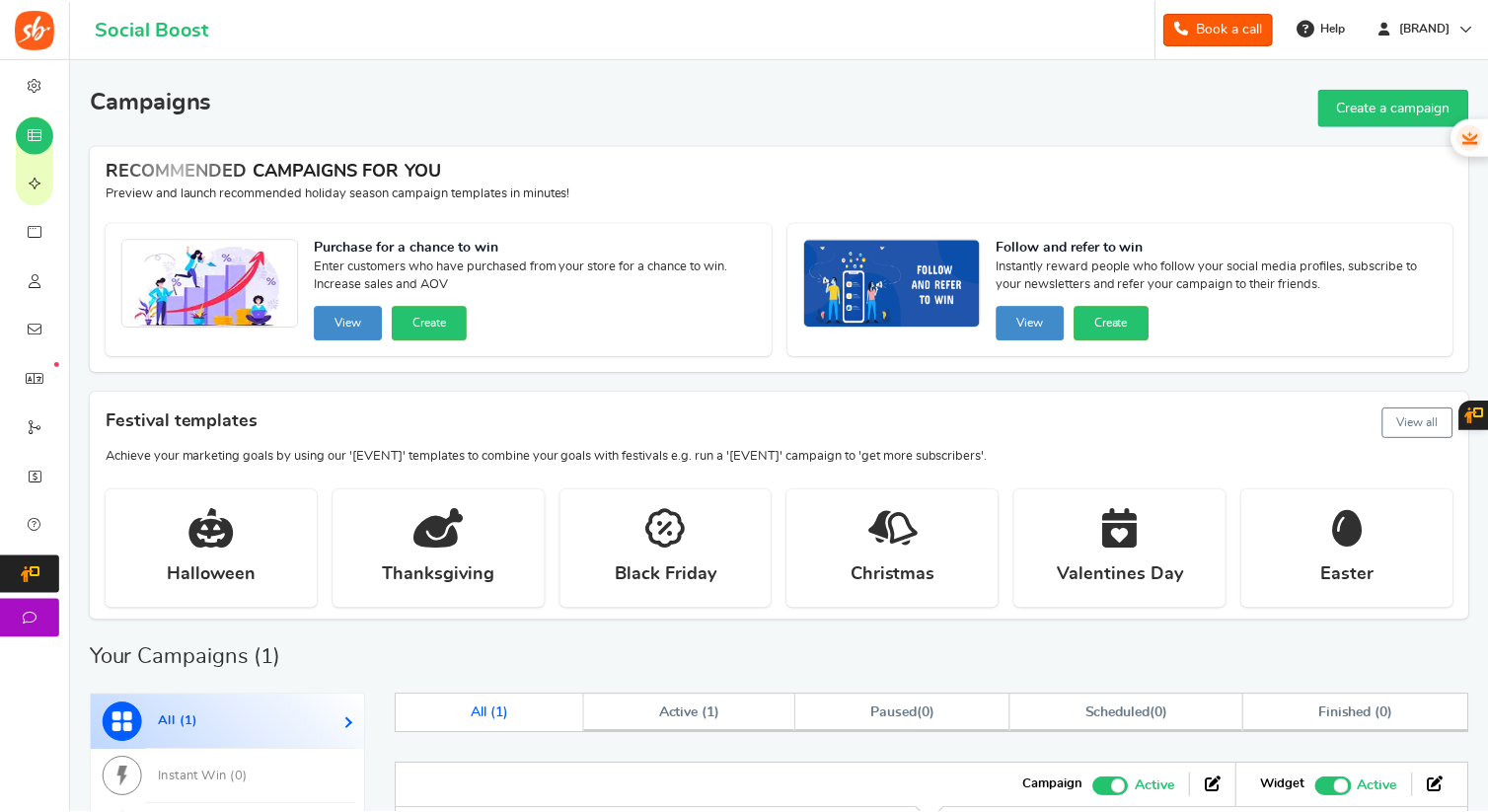 scroll, scrollTop: 0, scrollLeft: 0, axis: both 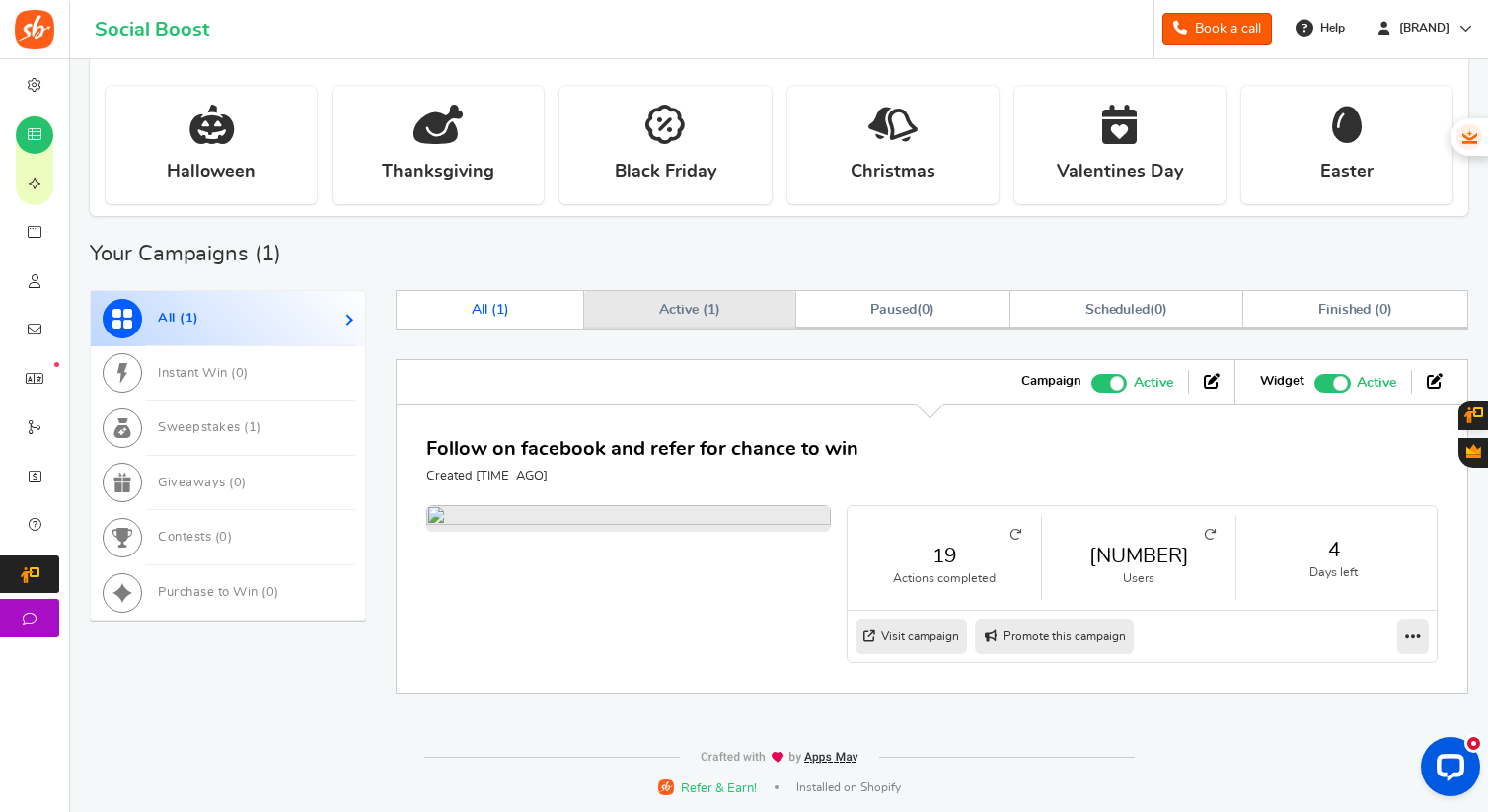 click on "Active ( 1 )" at bounding box center (690, 310) 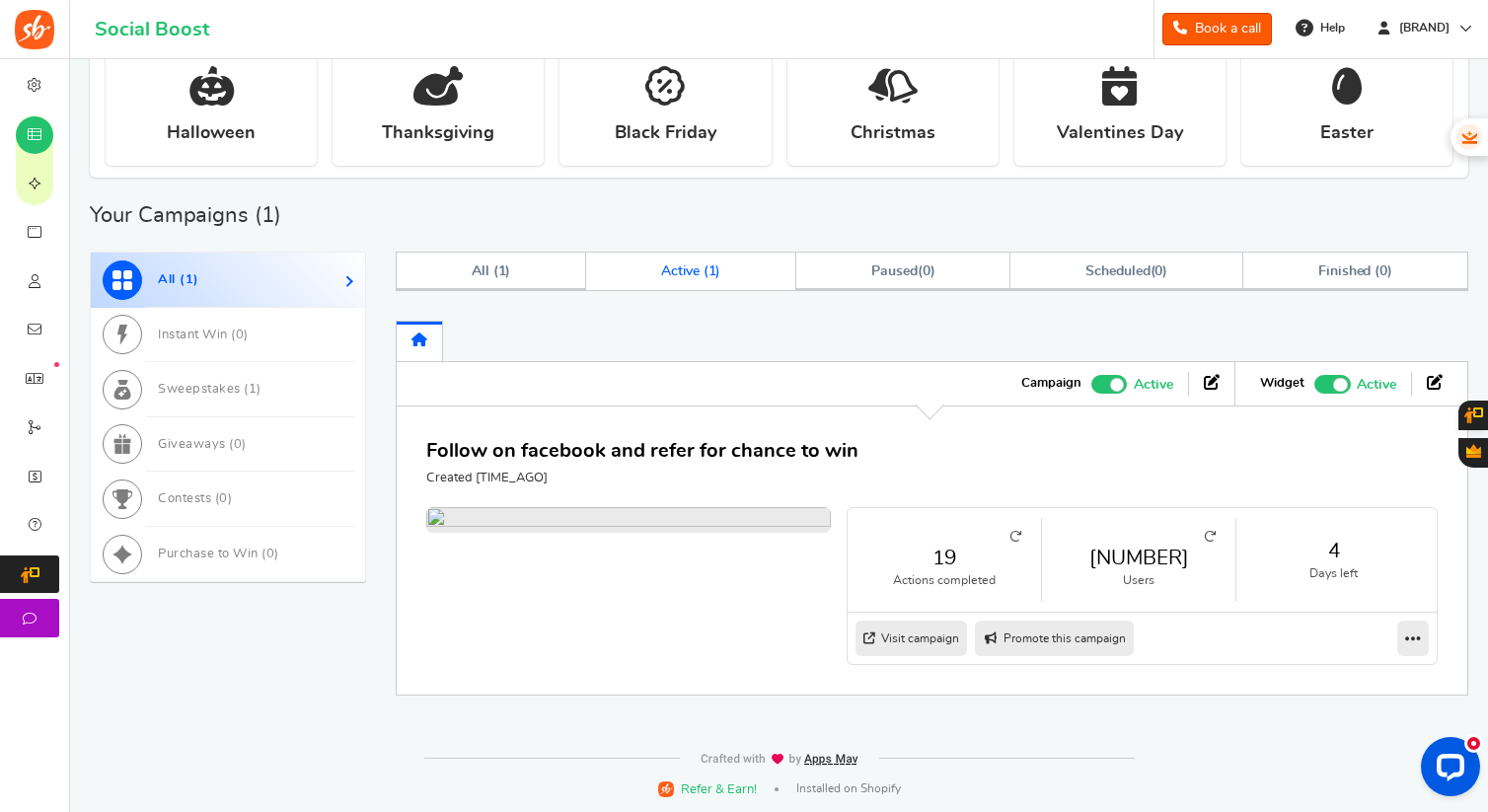 scroll, scrollTop: 481, scrollLeft: 0, axis: vertical 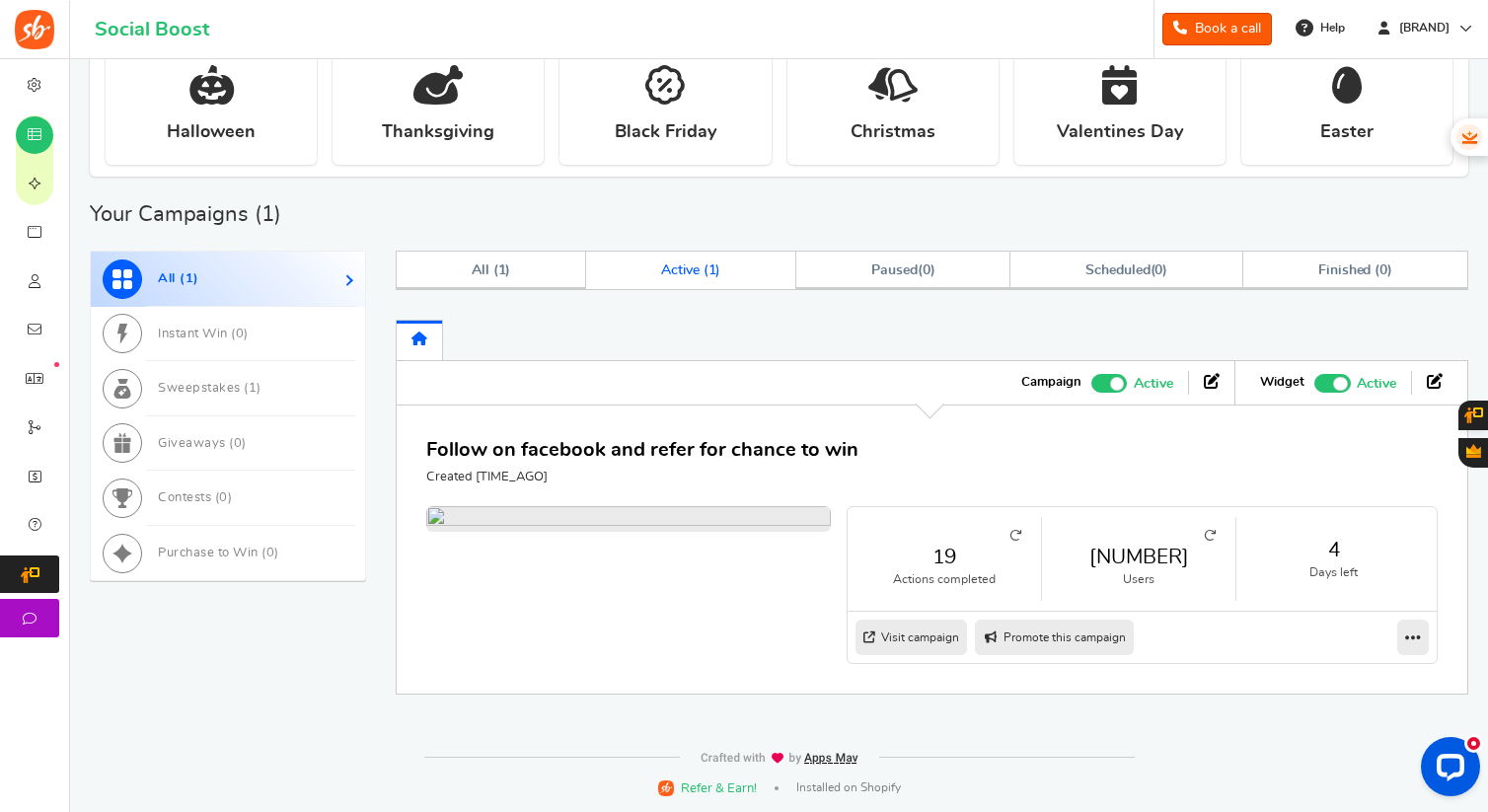 click on "19" at bounding box center (944, 556) 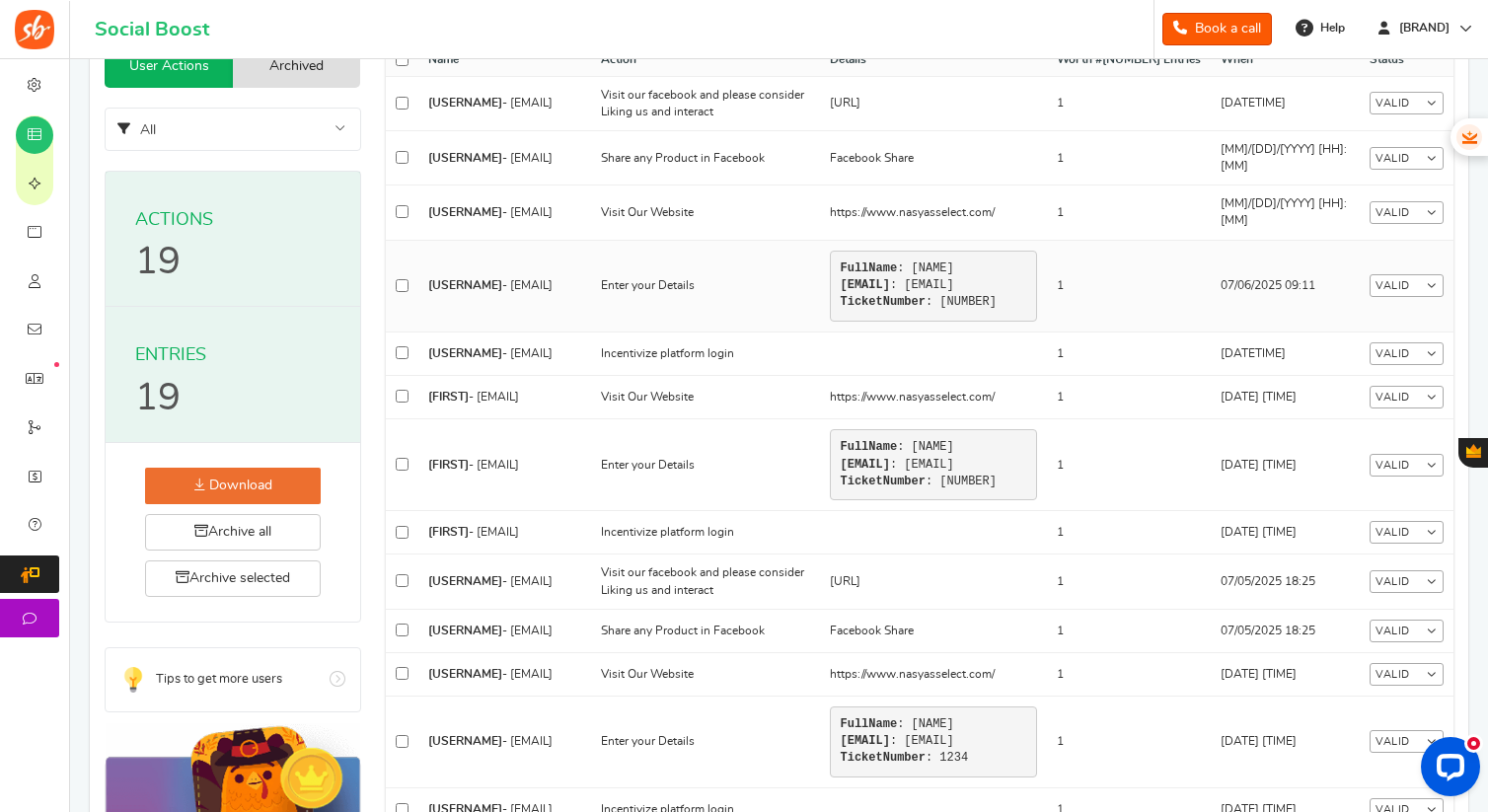 scroll, scrollTop: 0, scrollLeft: 0, axis: both 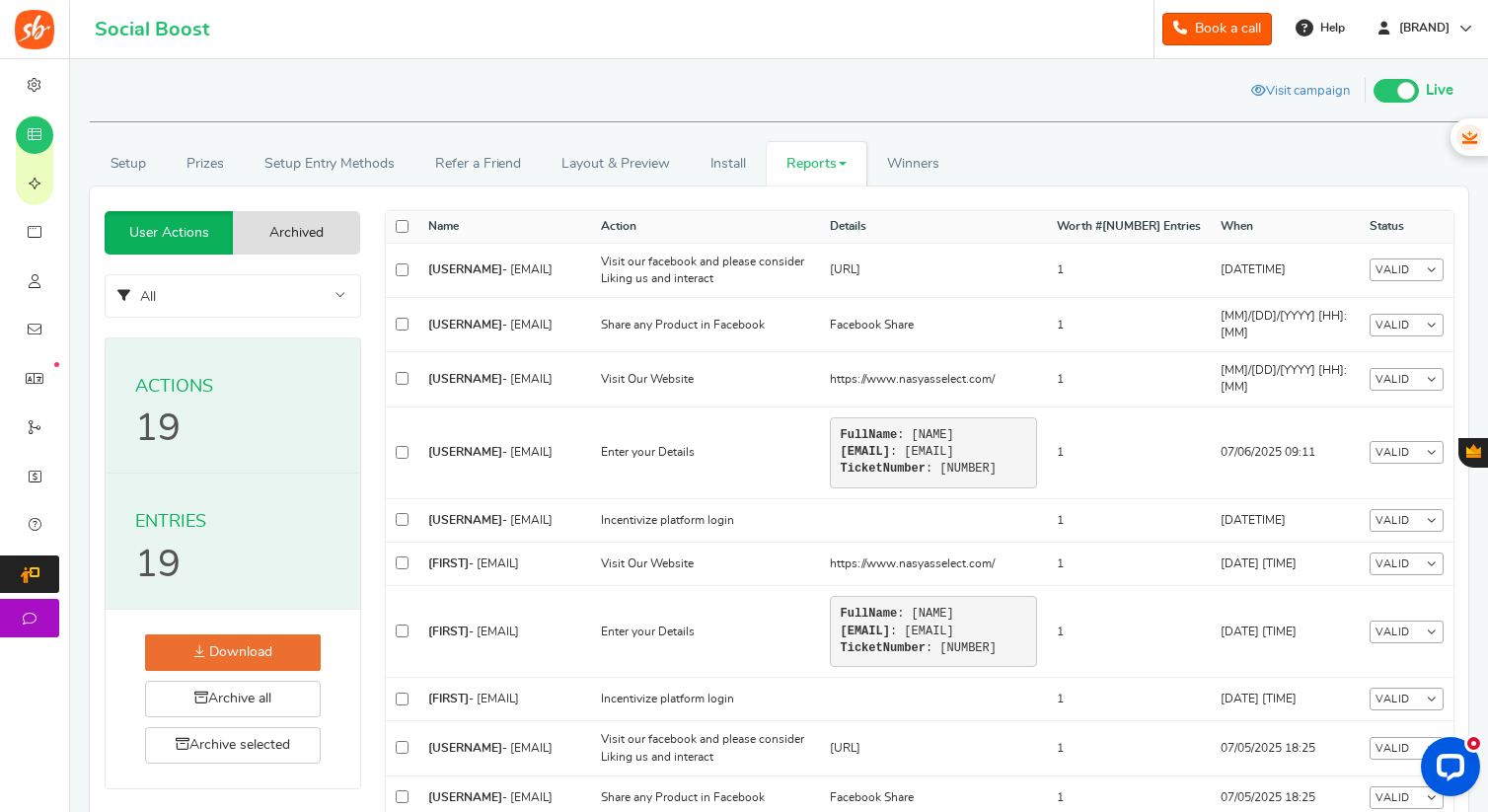 click on "Download" at bounding box center [233, 652] 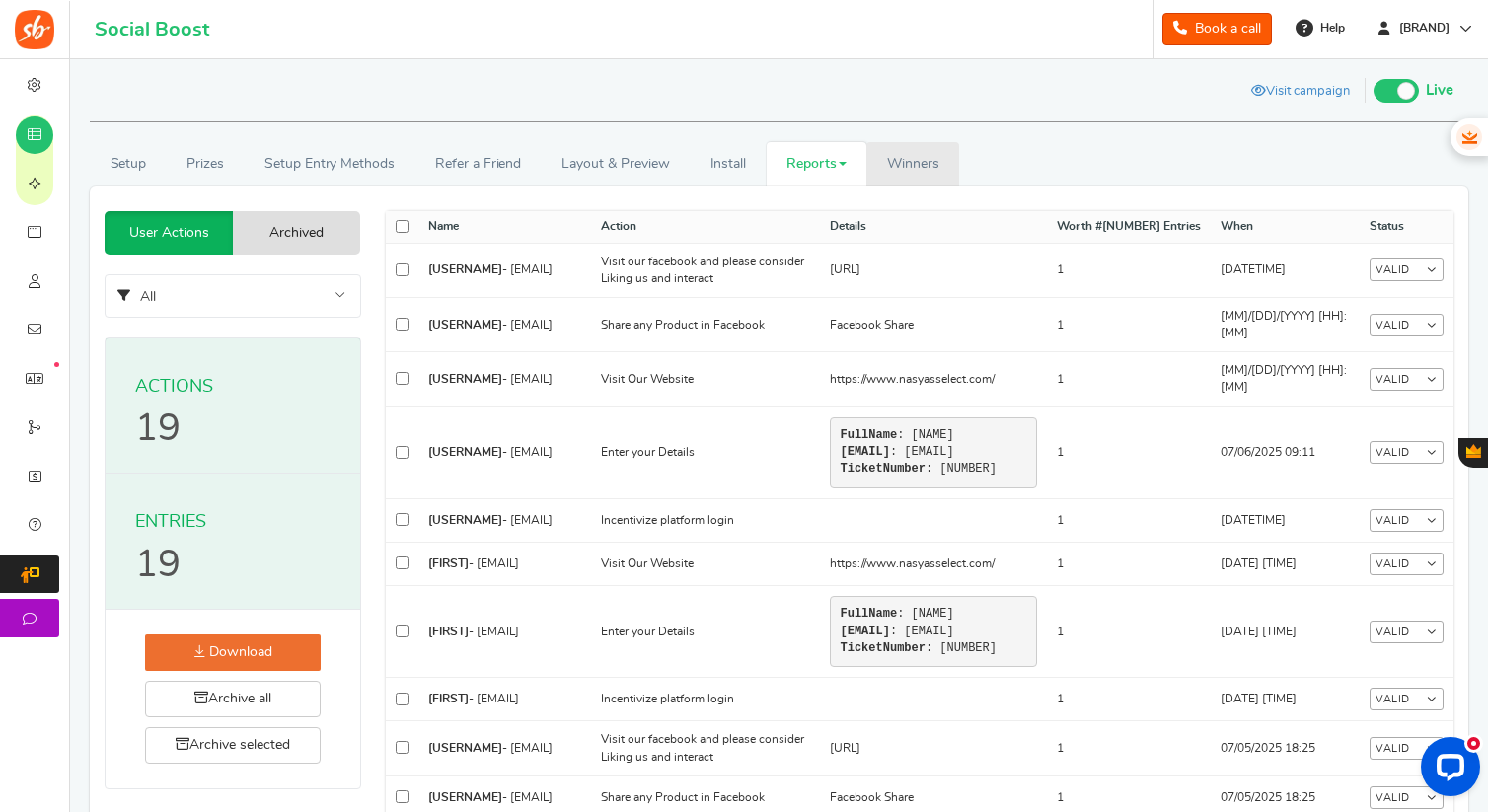 click on "Winners" at bounding box center (913, 164) 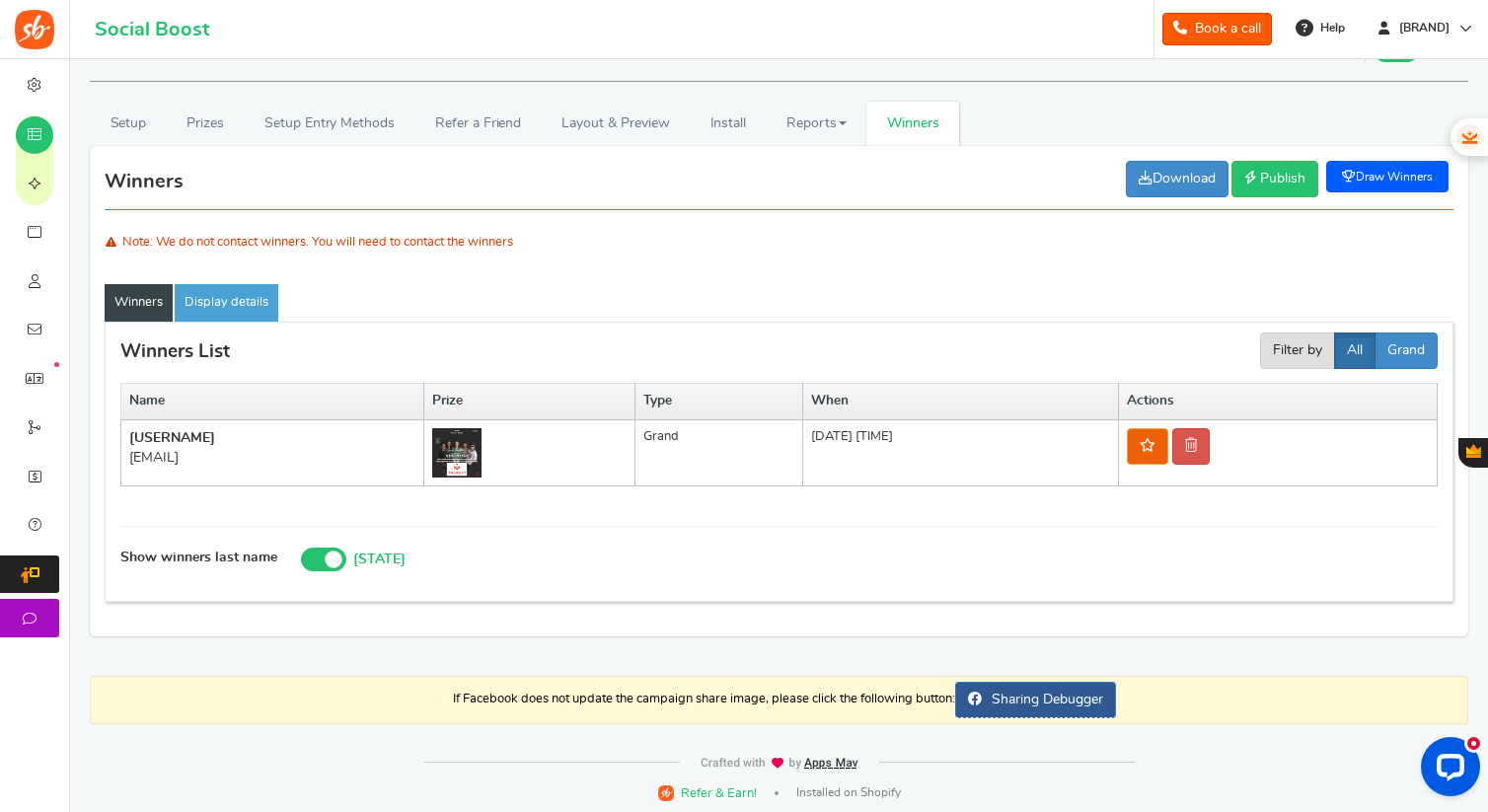 scroll, scrollTop: 45, scrollLeft: 0, axis: vertical 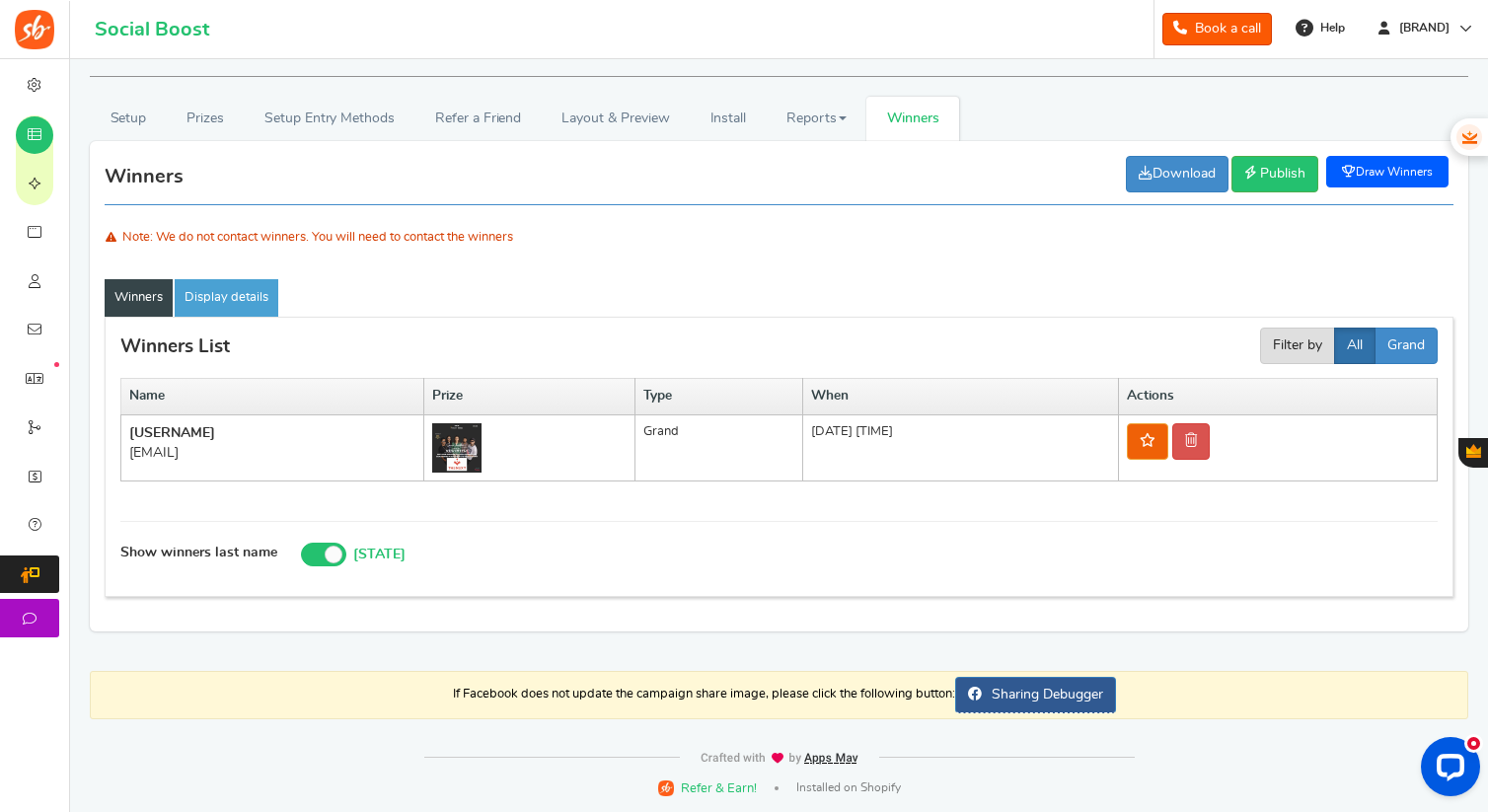 click on "Draw Winners" at bounding box center [1387, 172] 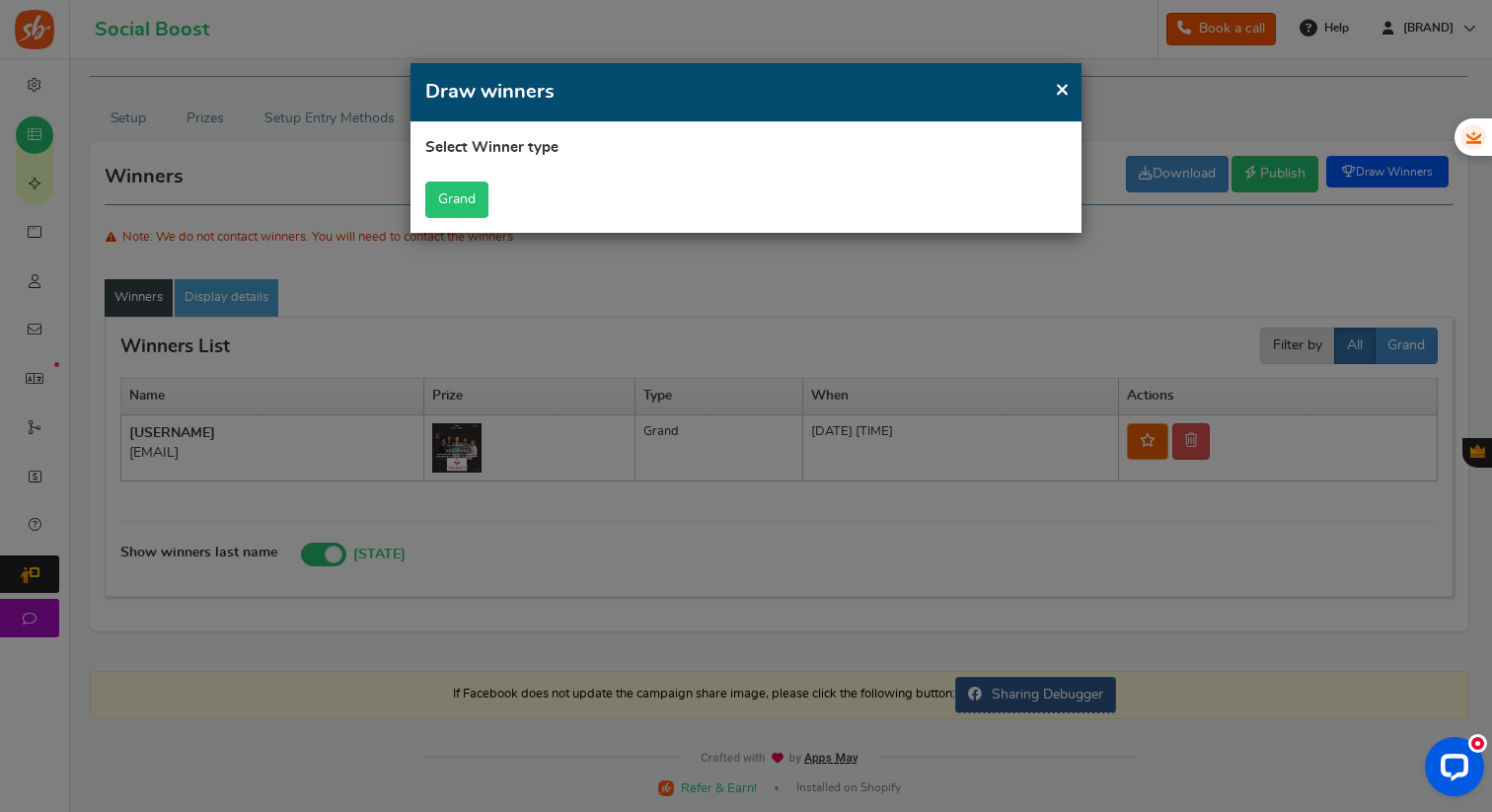 click on "Grand" at bounding box center (457, 199) 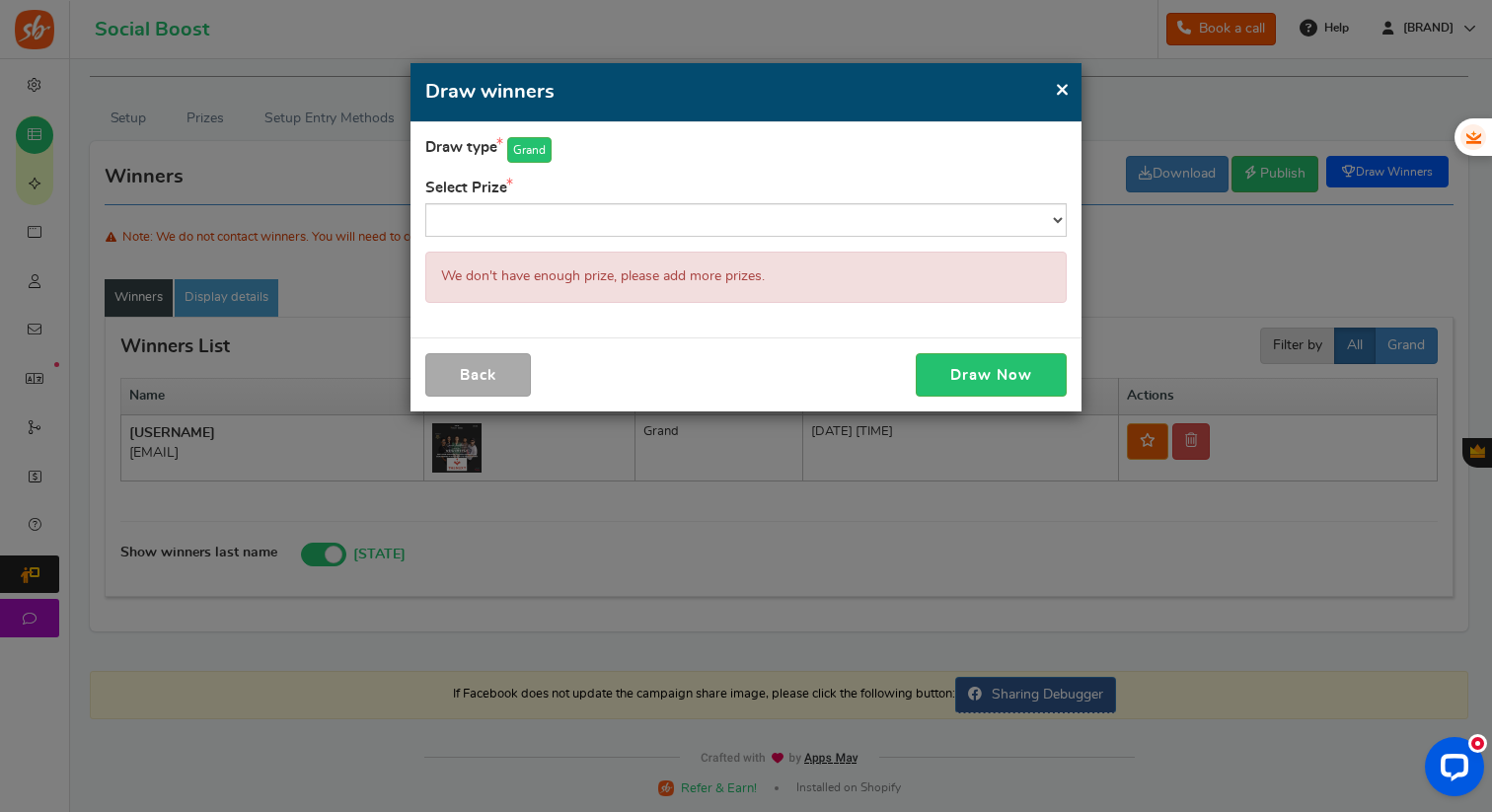 click on "×" at bounding box center (1062, 89) 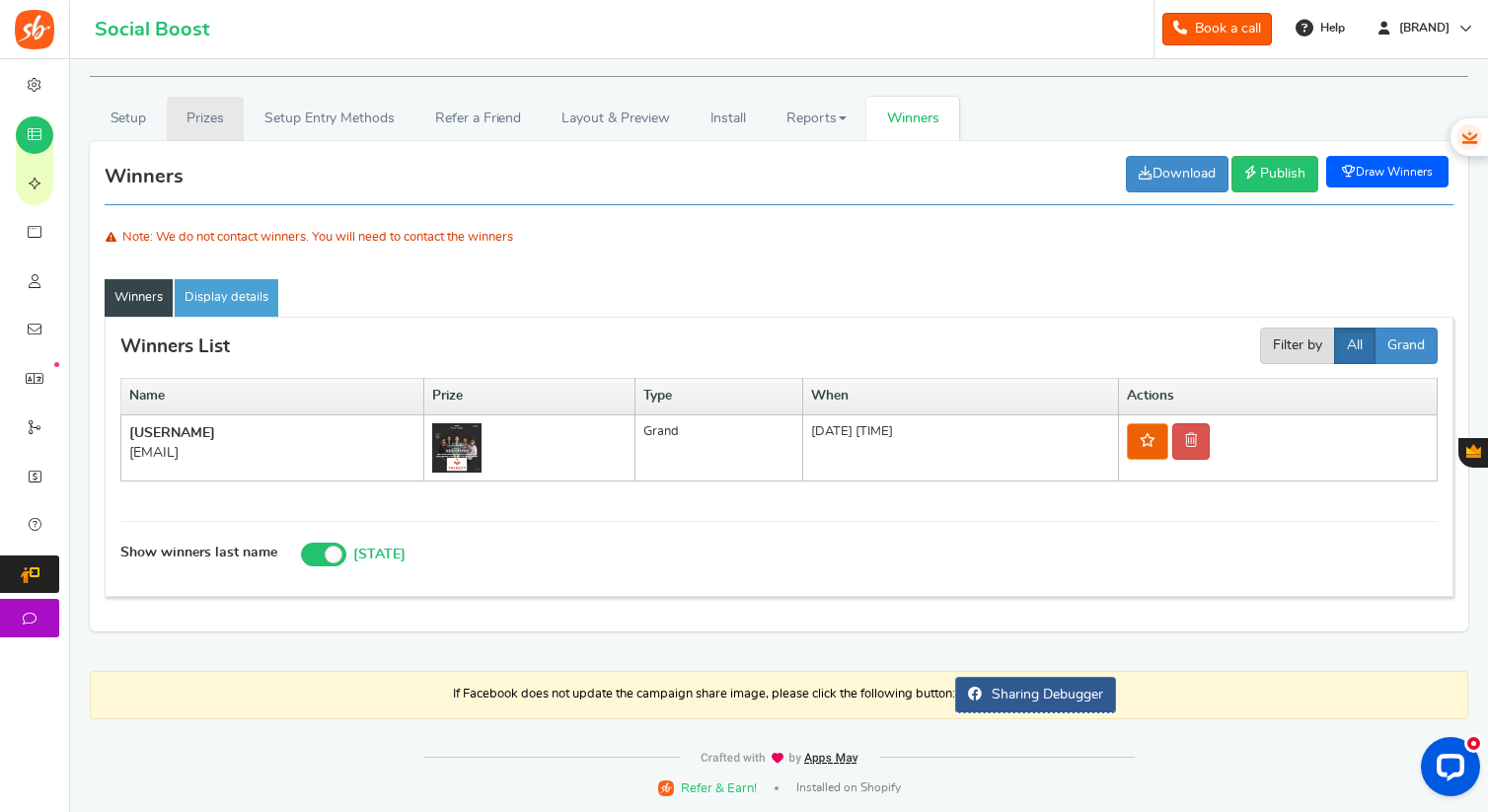 click on "Prizes" at bounding box center [205, 118] 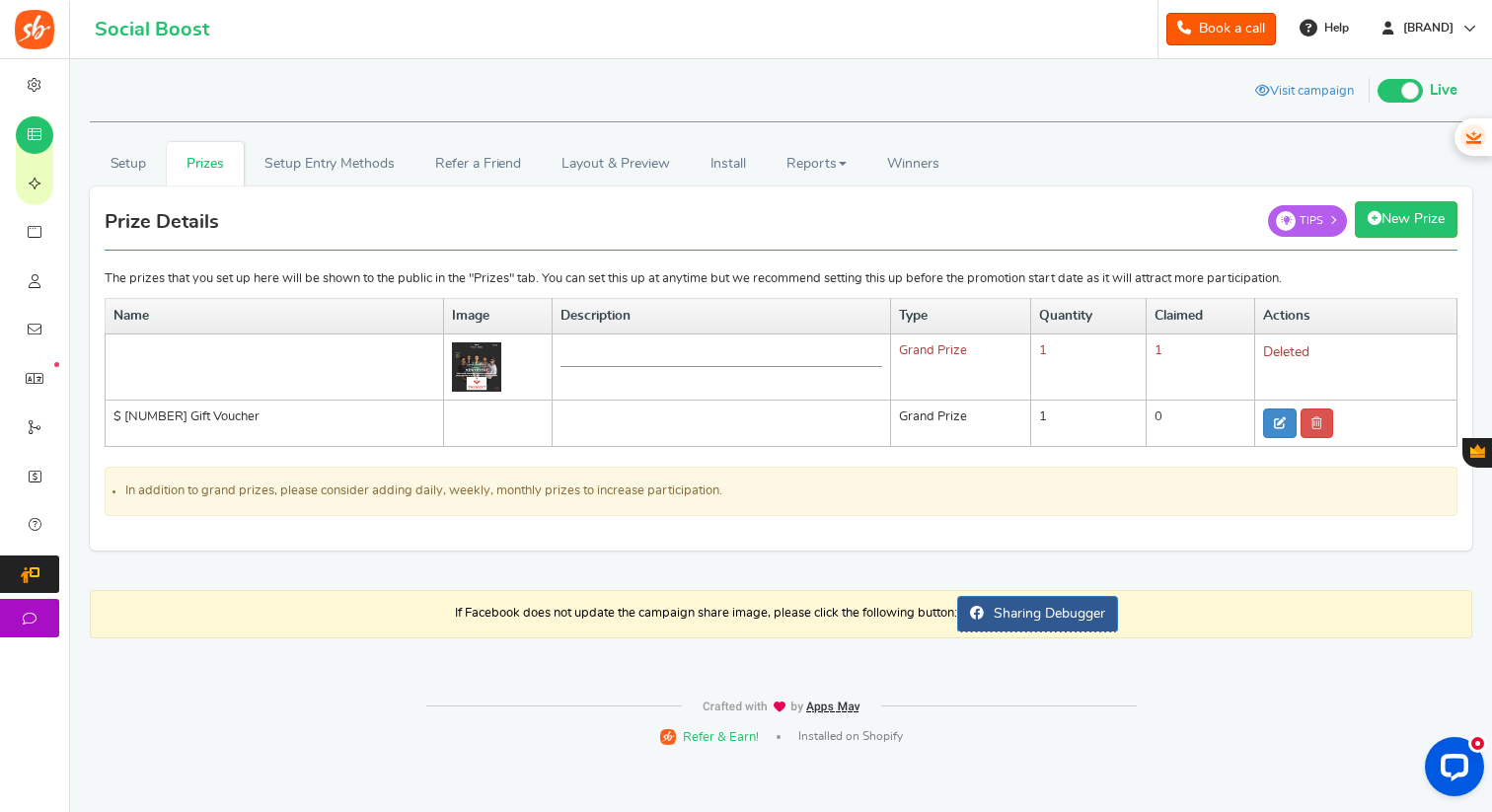click at bounding box center [721, 354] 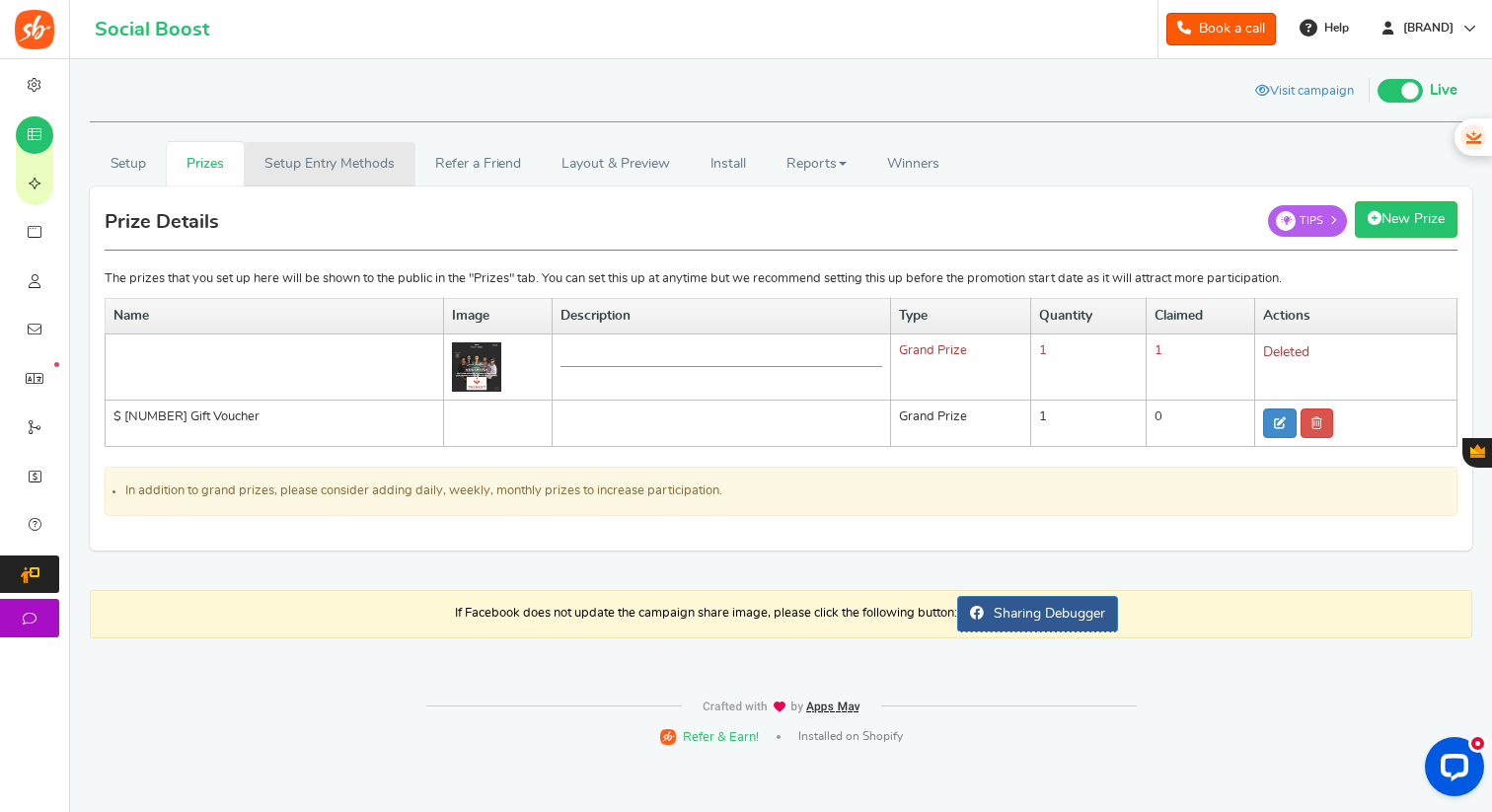 click on "Setup Entry Methods" at bounding box center [329, 164] 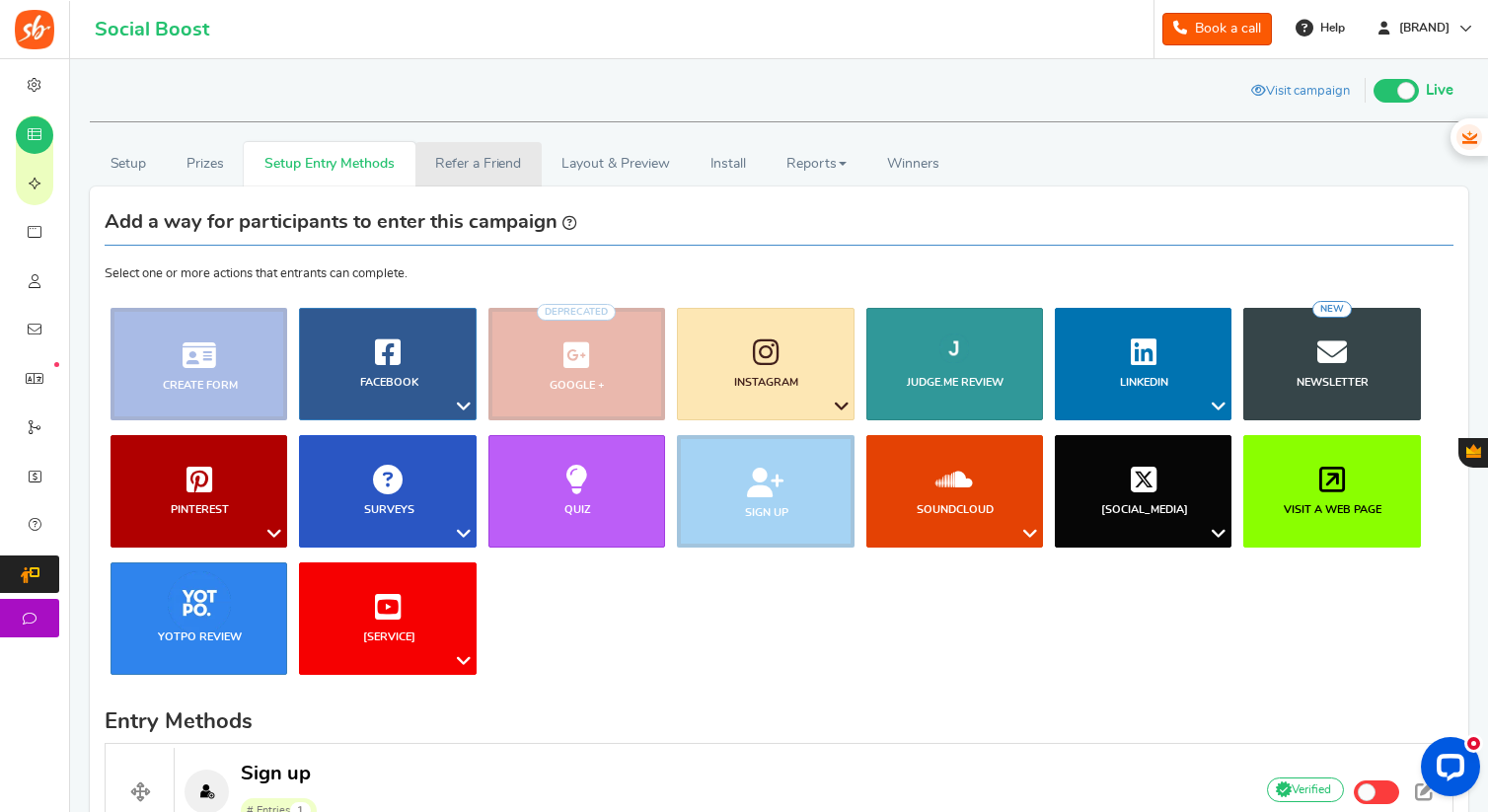 click on "Refer a Friend" at bounding box center [479, 164] 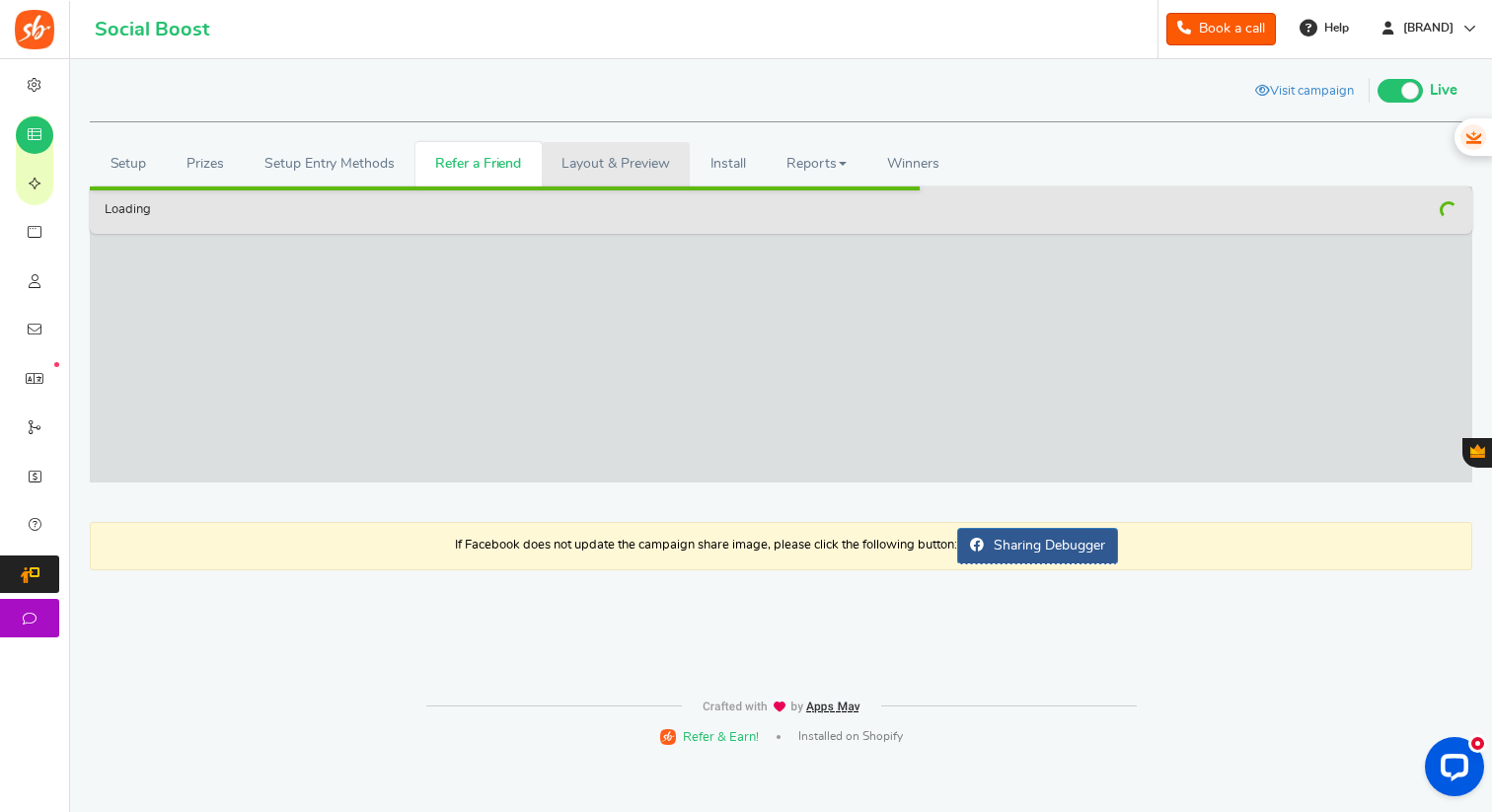 click on "Layout & Preview" at bounding box center (616, 164) 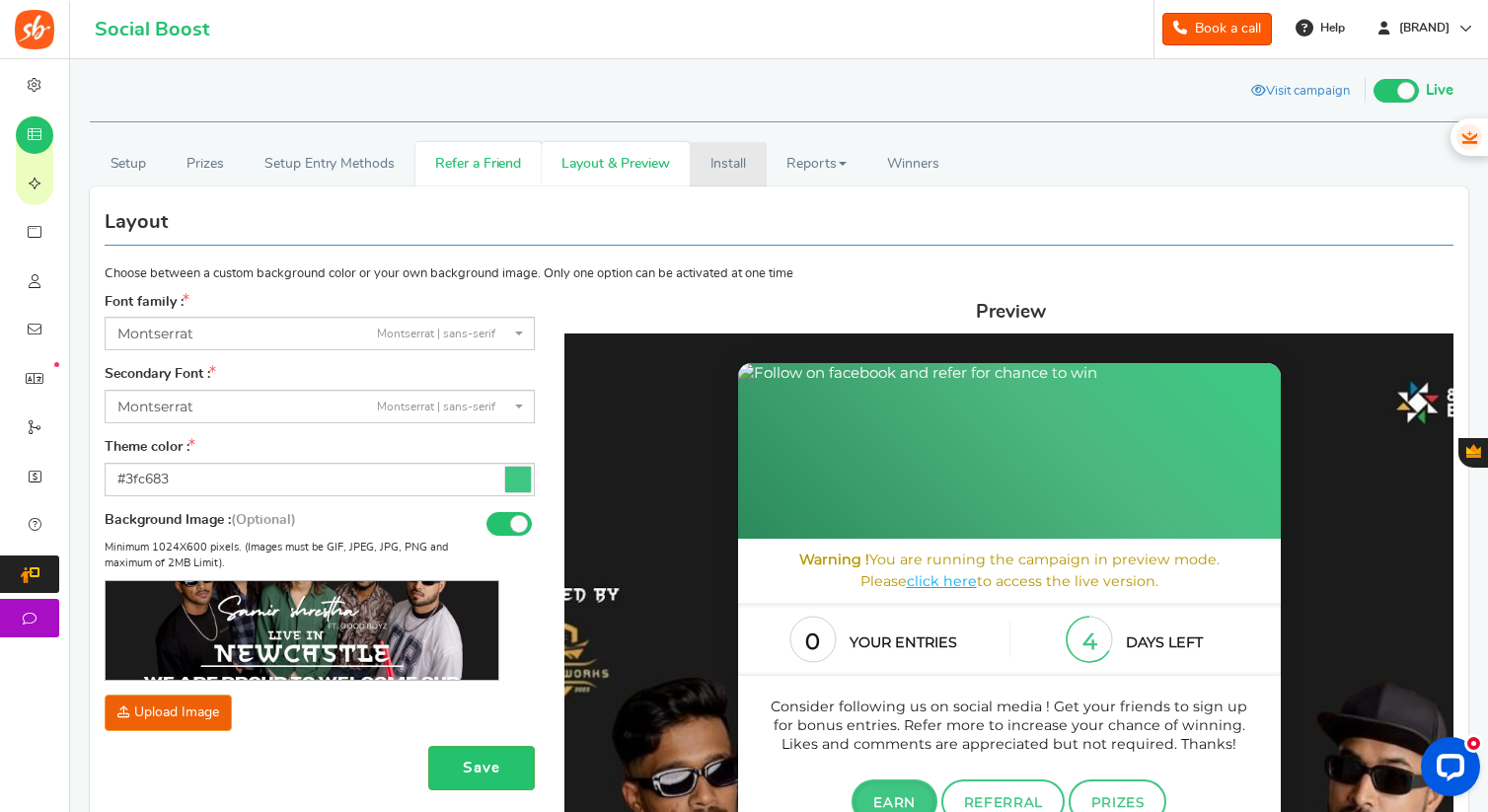 scroll, scrollTop: 0, scrollLeft: 0, axis: both 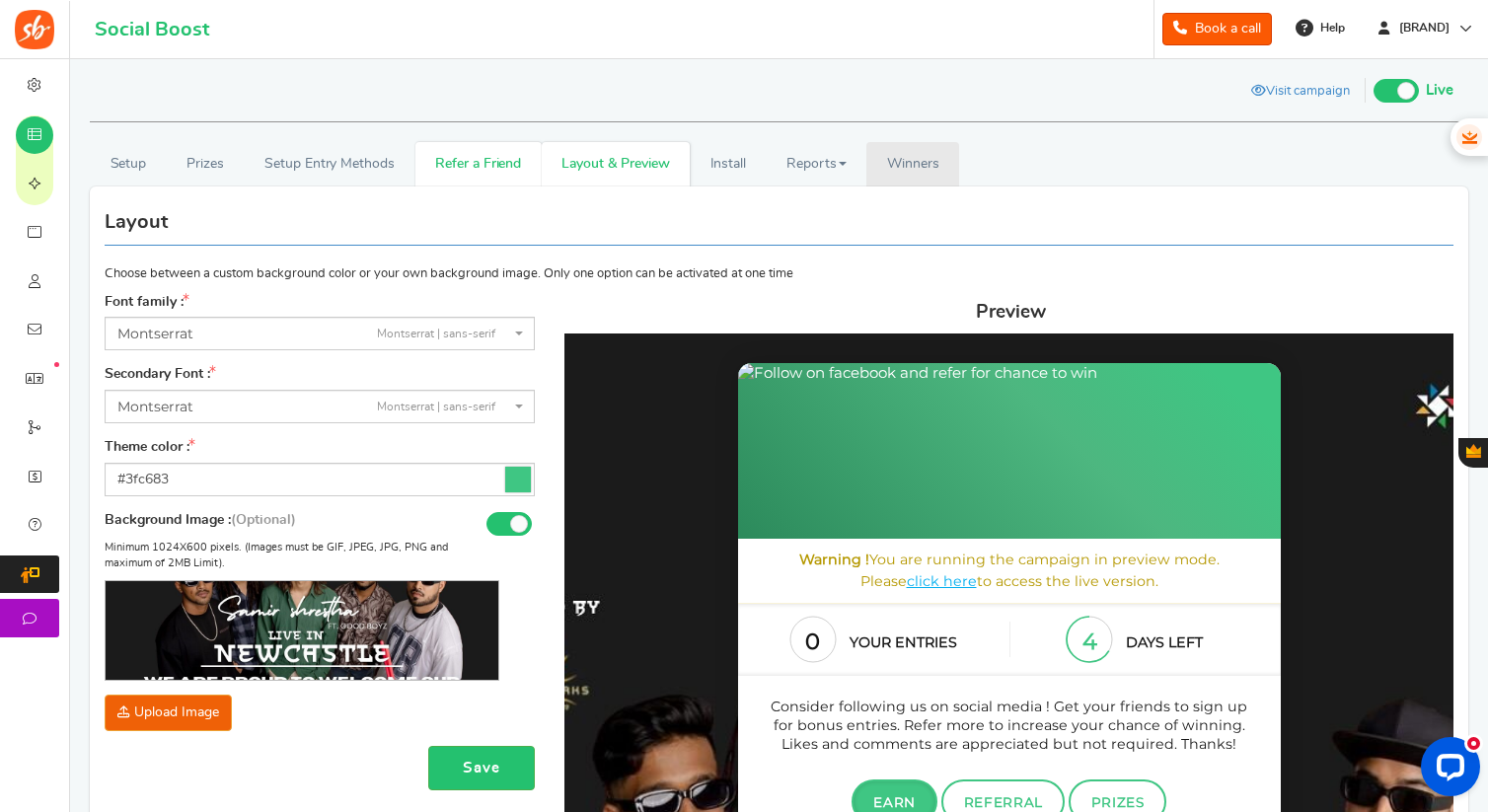 click on "Winners" at bounding box center (913, 164) 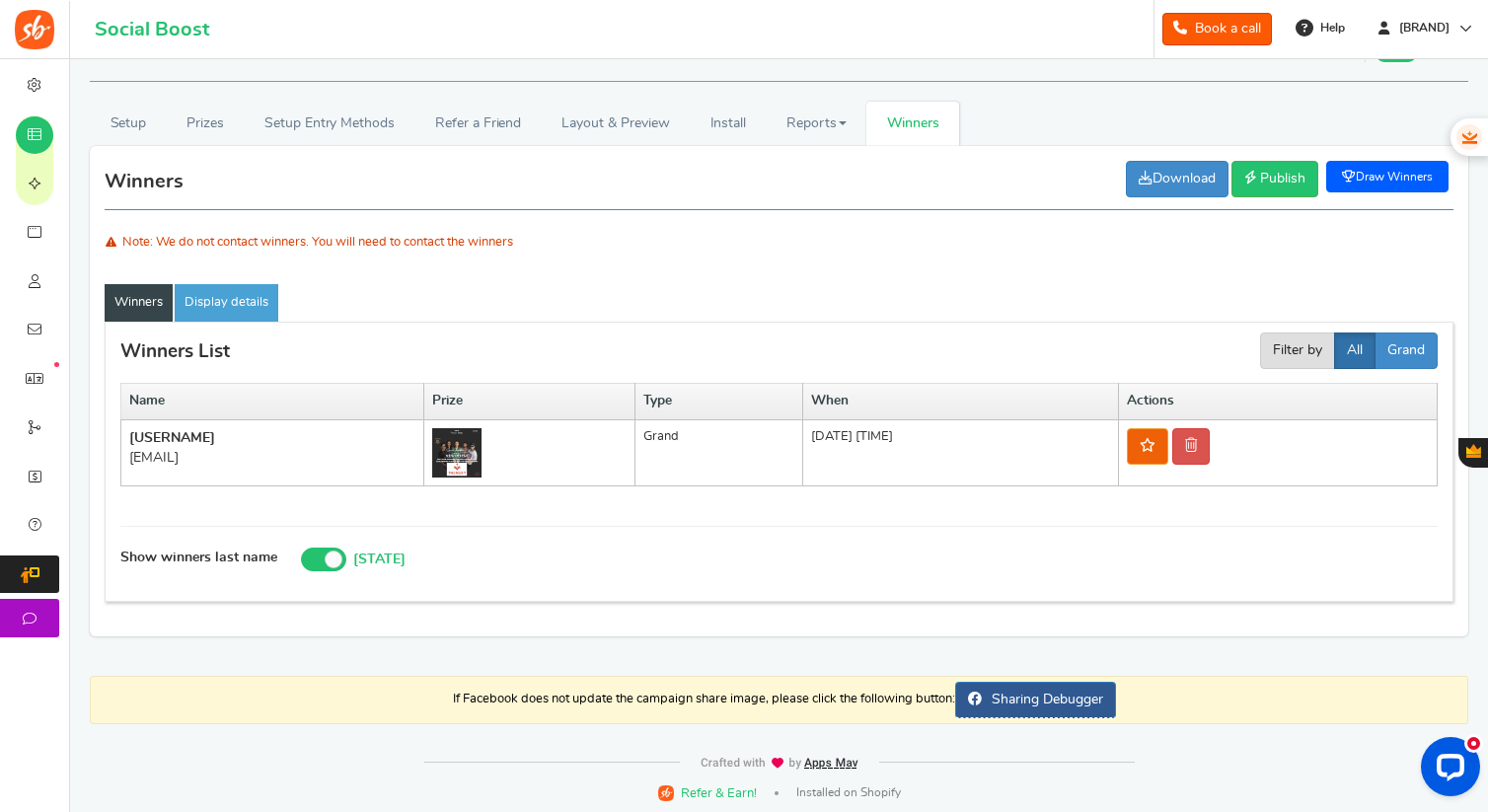 scroll, scrollTop: 45, scrollLeft: 0, axis: vertical 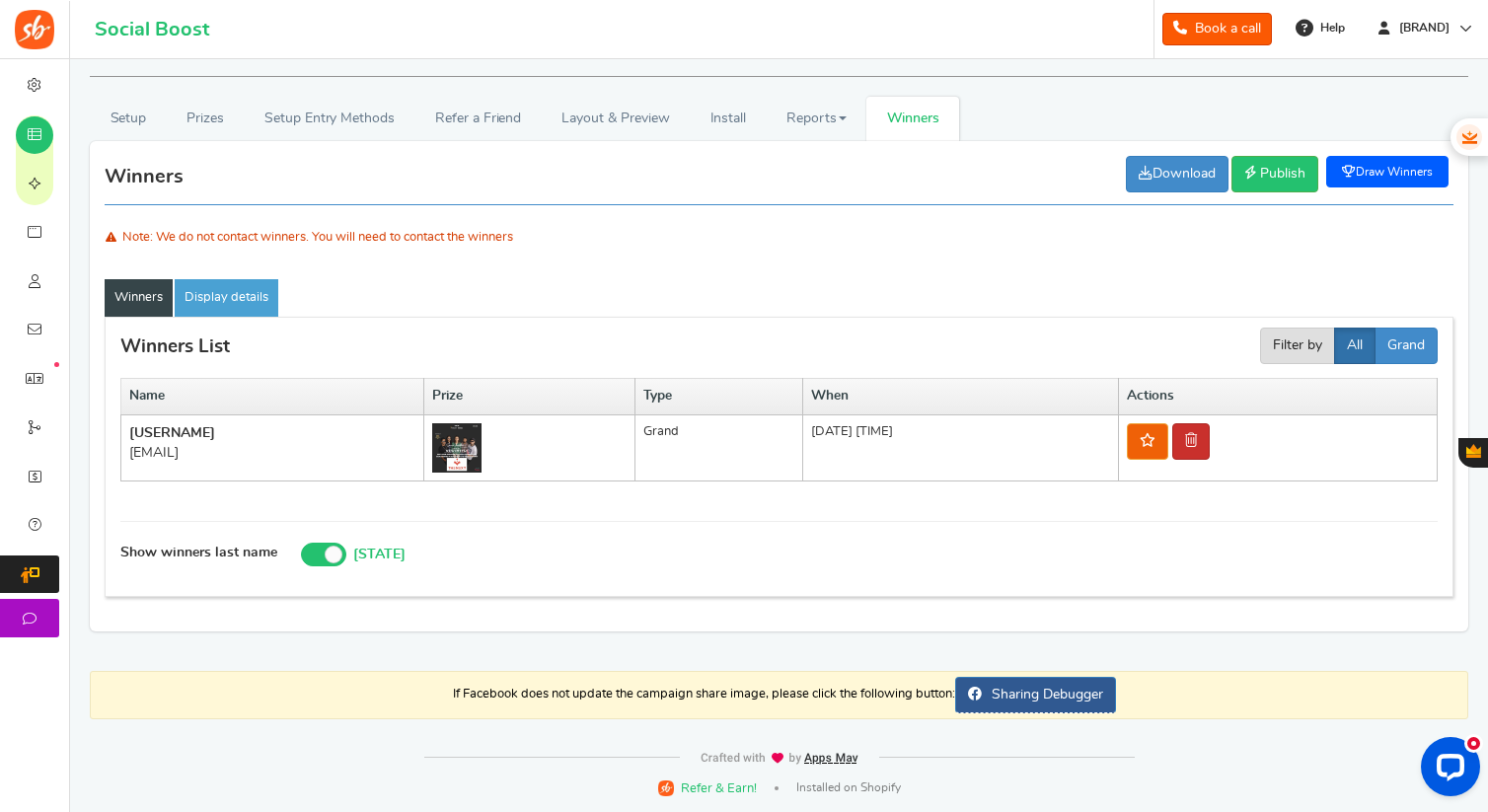 click at bounding box center [1191, 440] 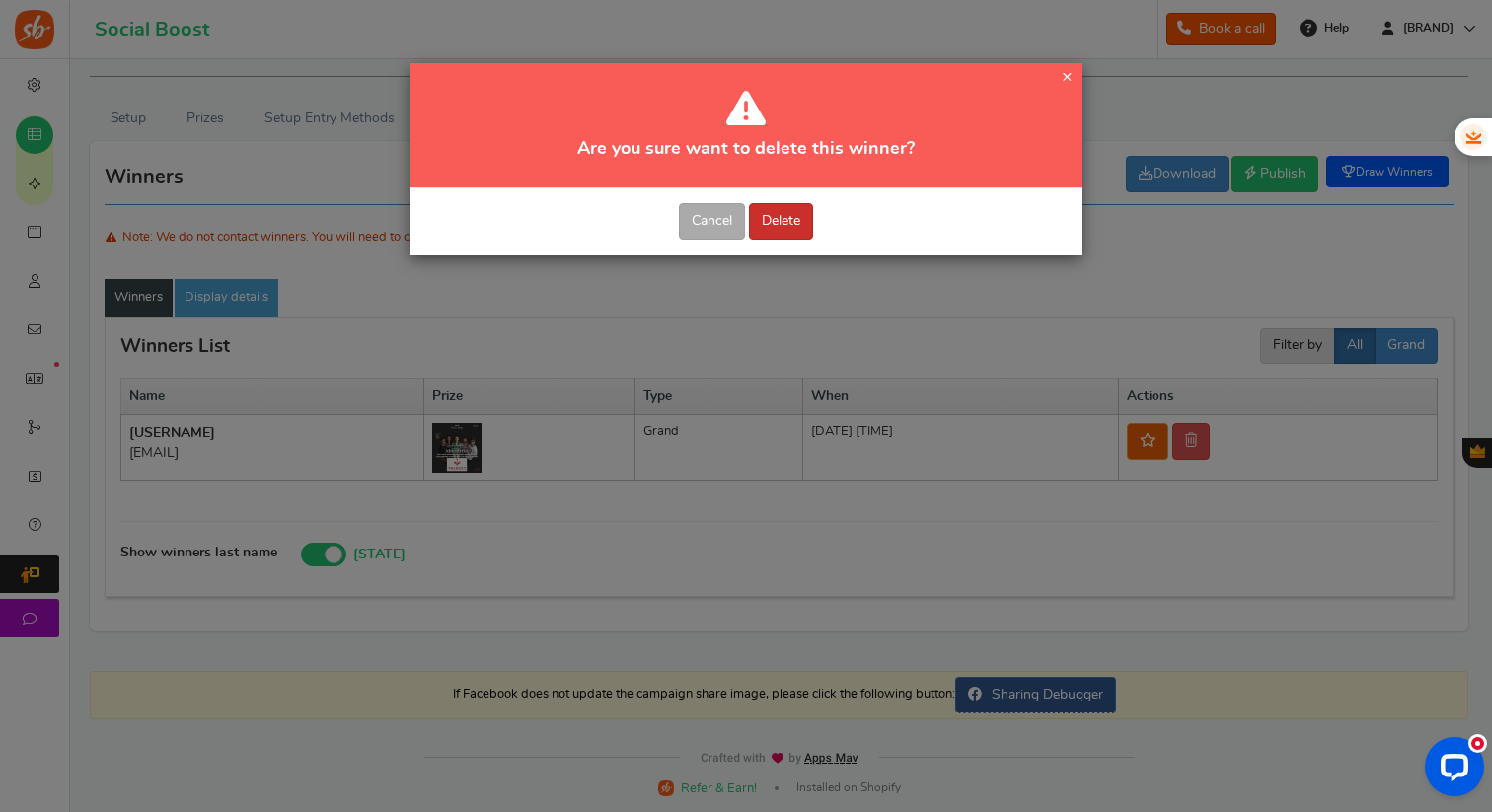 click on "Delete" at bounding box center (781, 221) 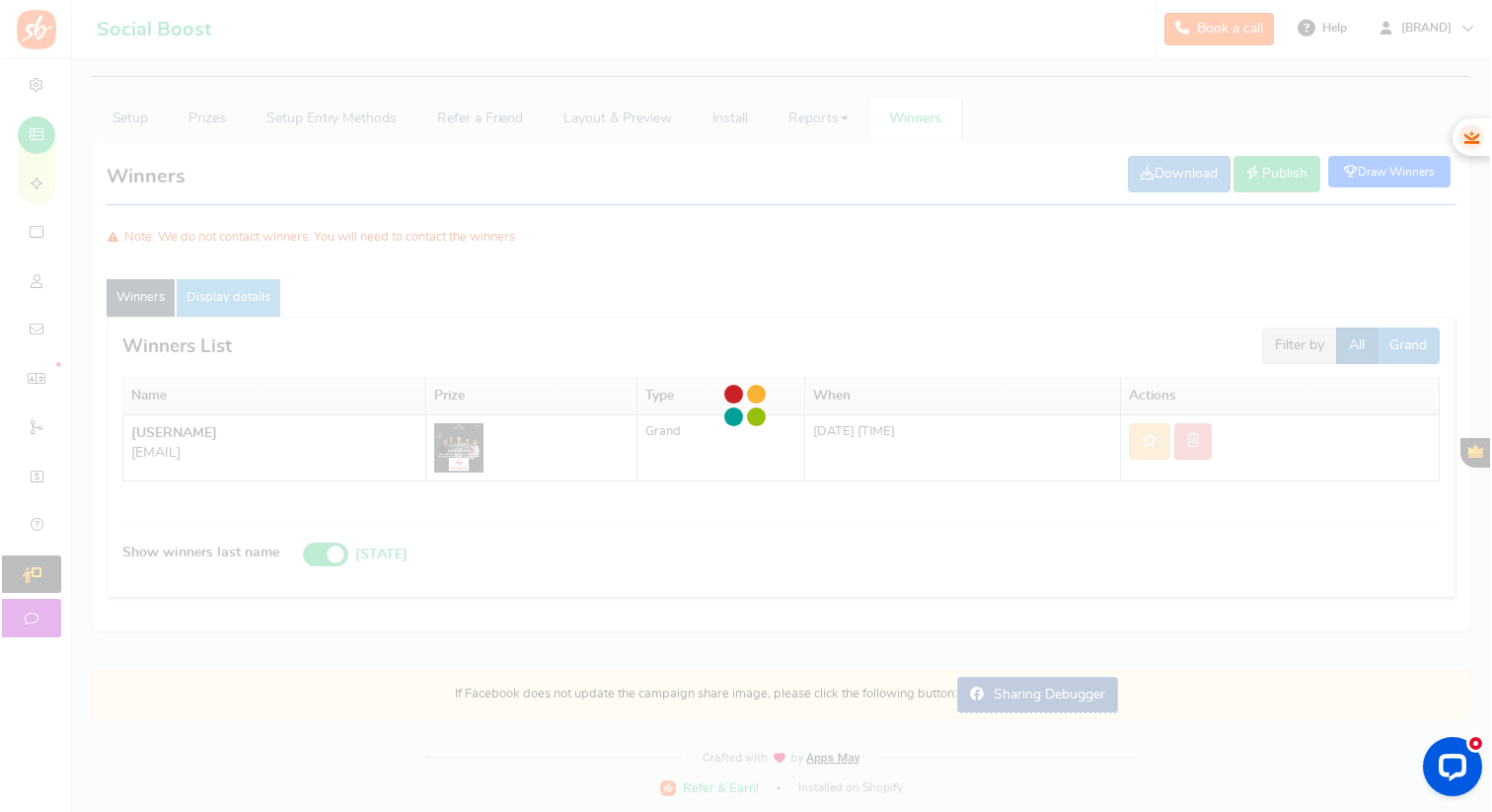 scroll, scrollTop: 42, scrollLeft: 0, axis: vertical 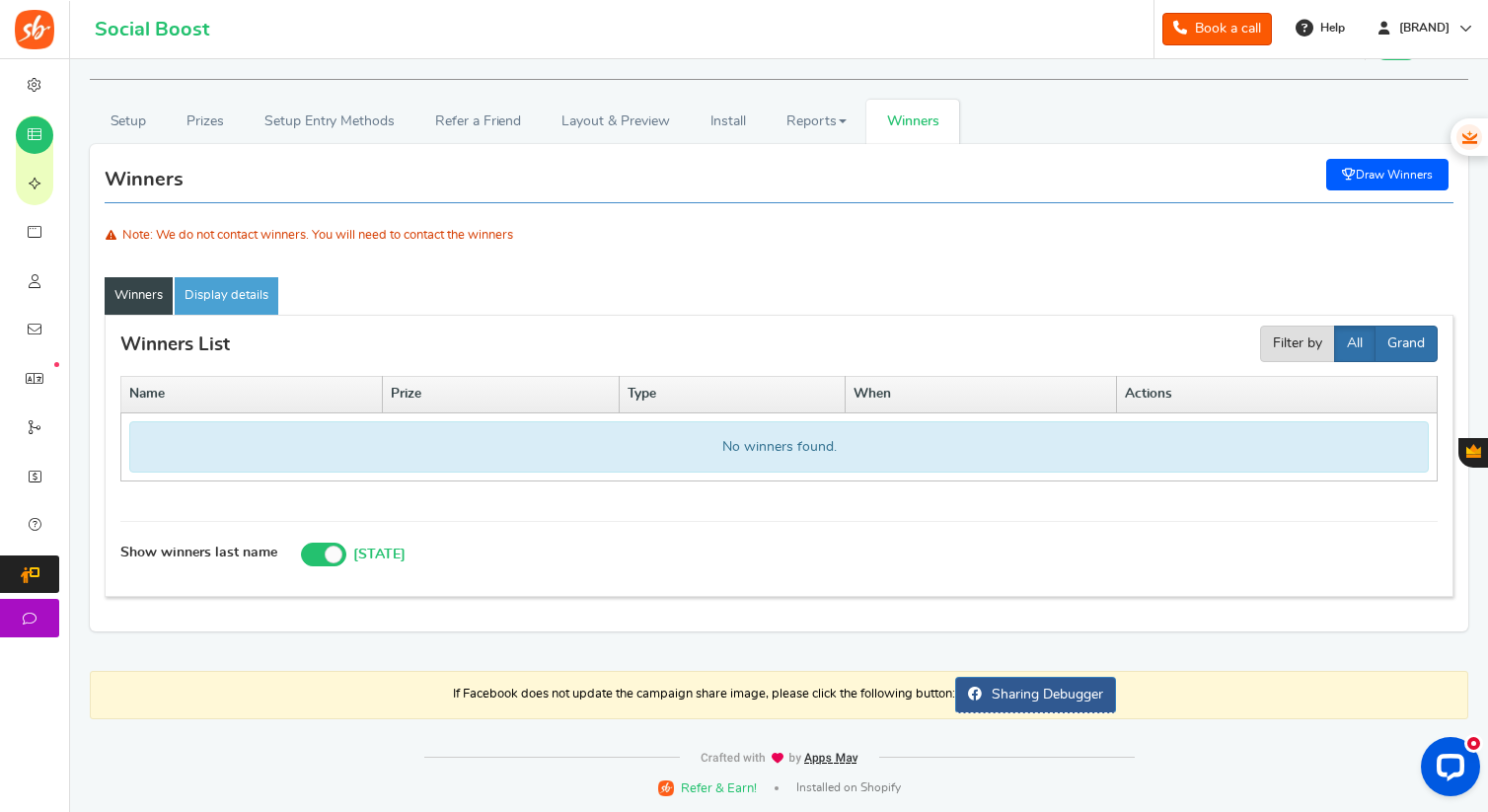 click on "Grand" at bounding box center [1406, 343] 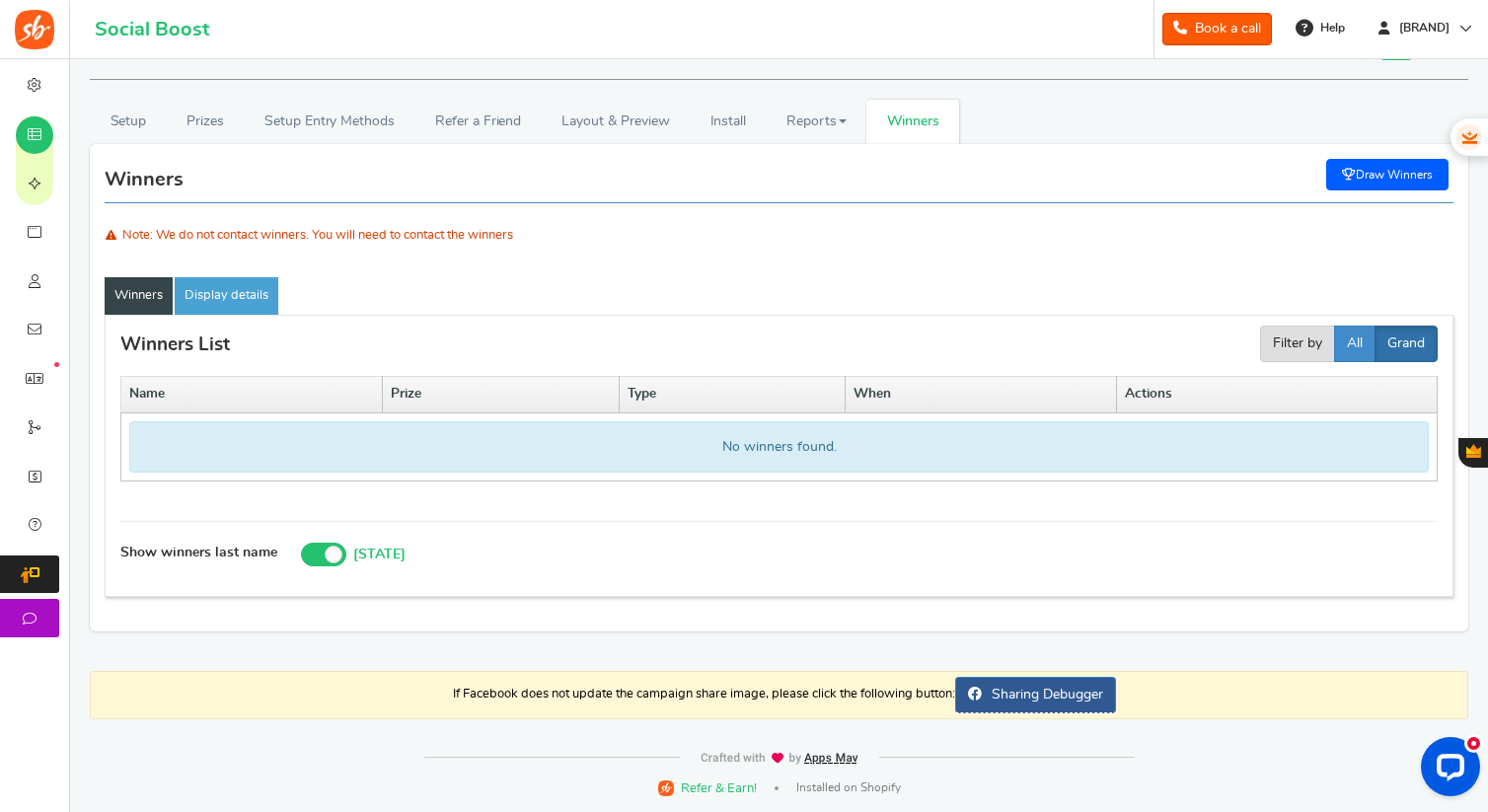 click on "Grand" at bounding box center [1406, 343] 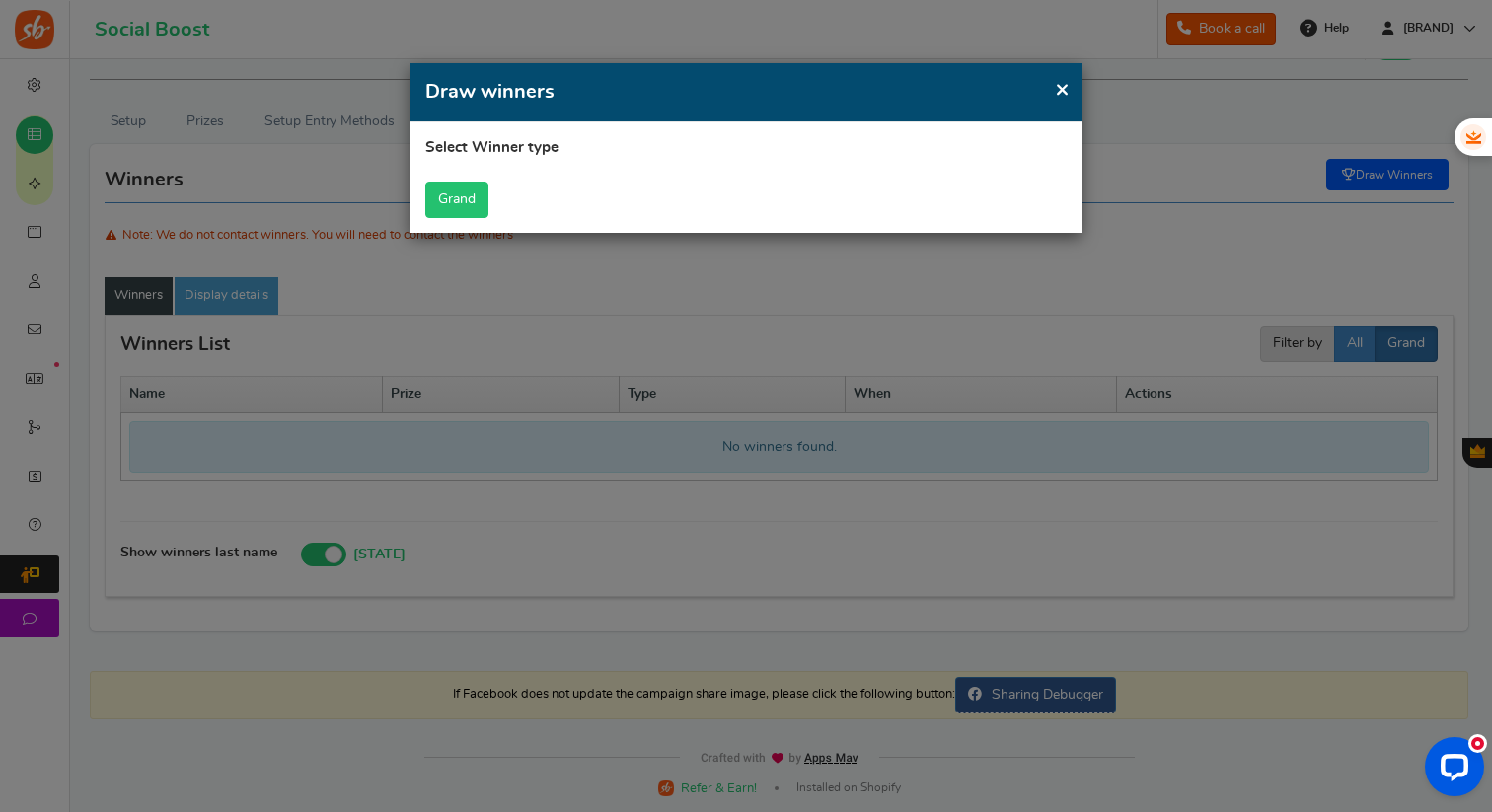 click on "Grand" at bounding box center [457, 199] 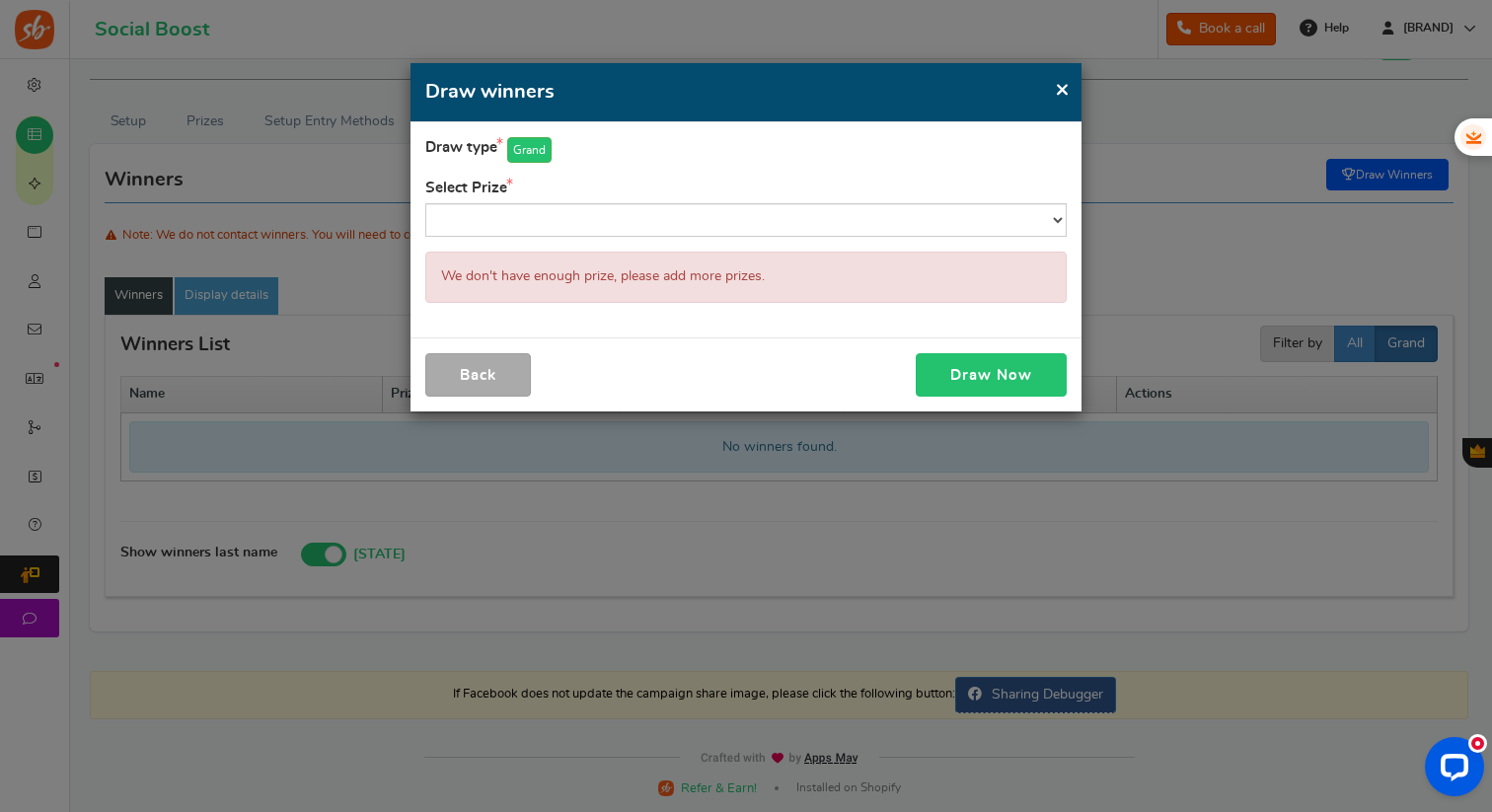 click on "Draw Now" at bounding box center [991, 375] 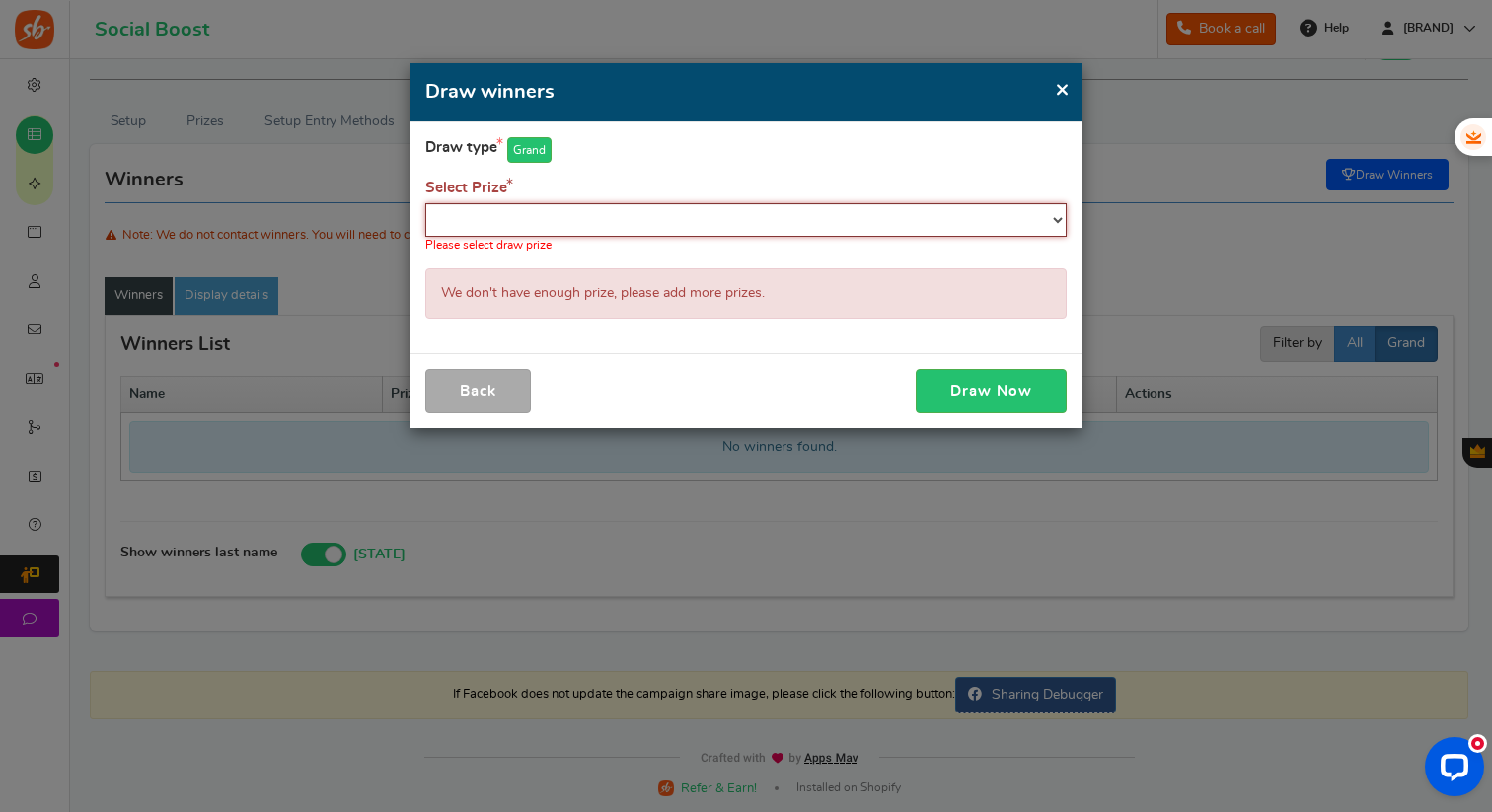 click on "$ [NUMBER] Gift Voucher" at bounding box center (746, 220) 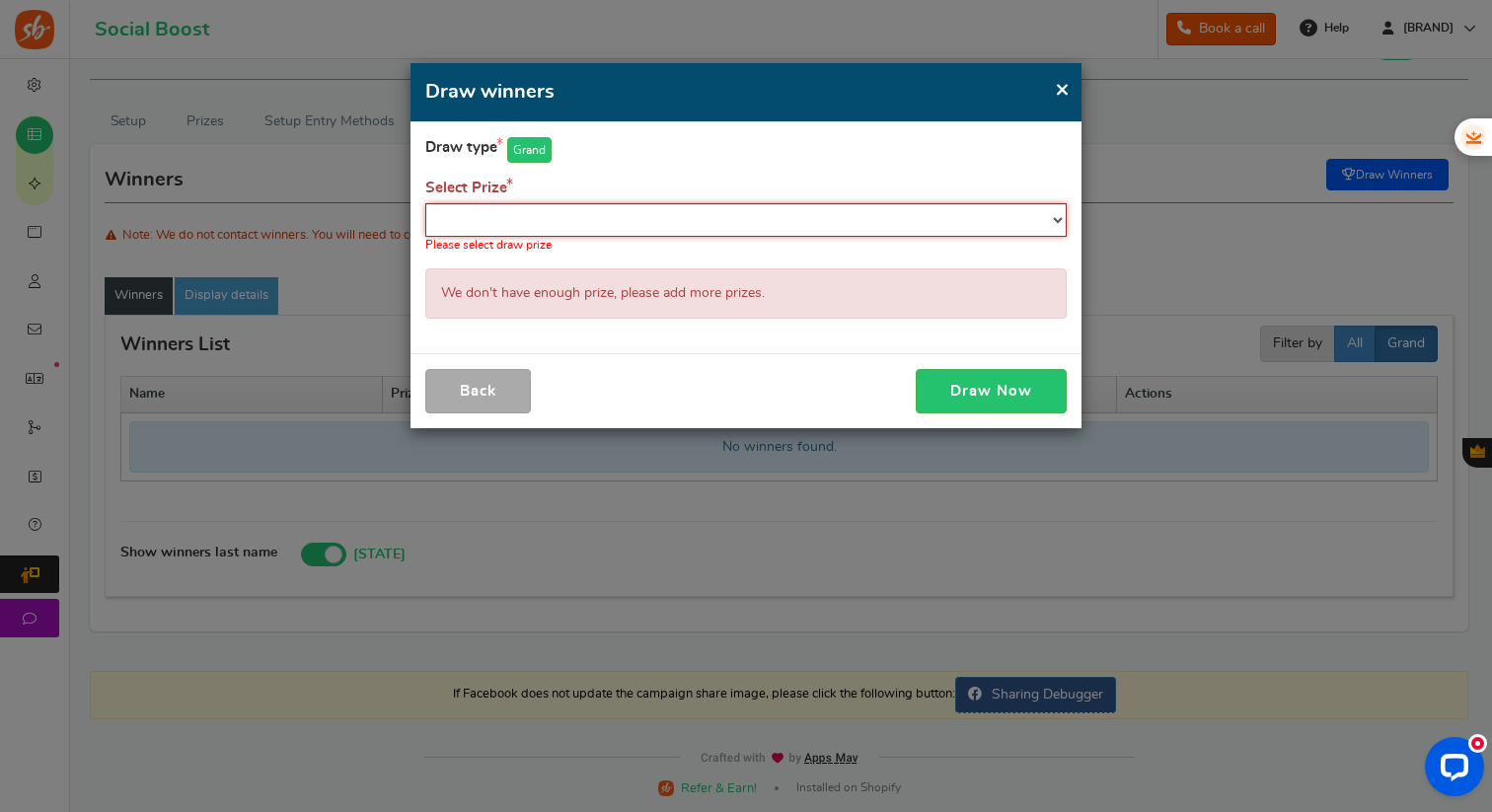 select on "26623" 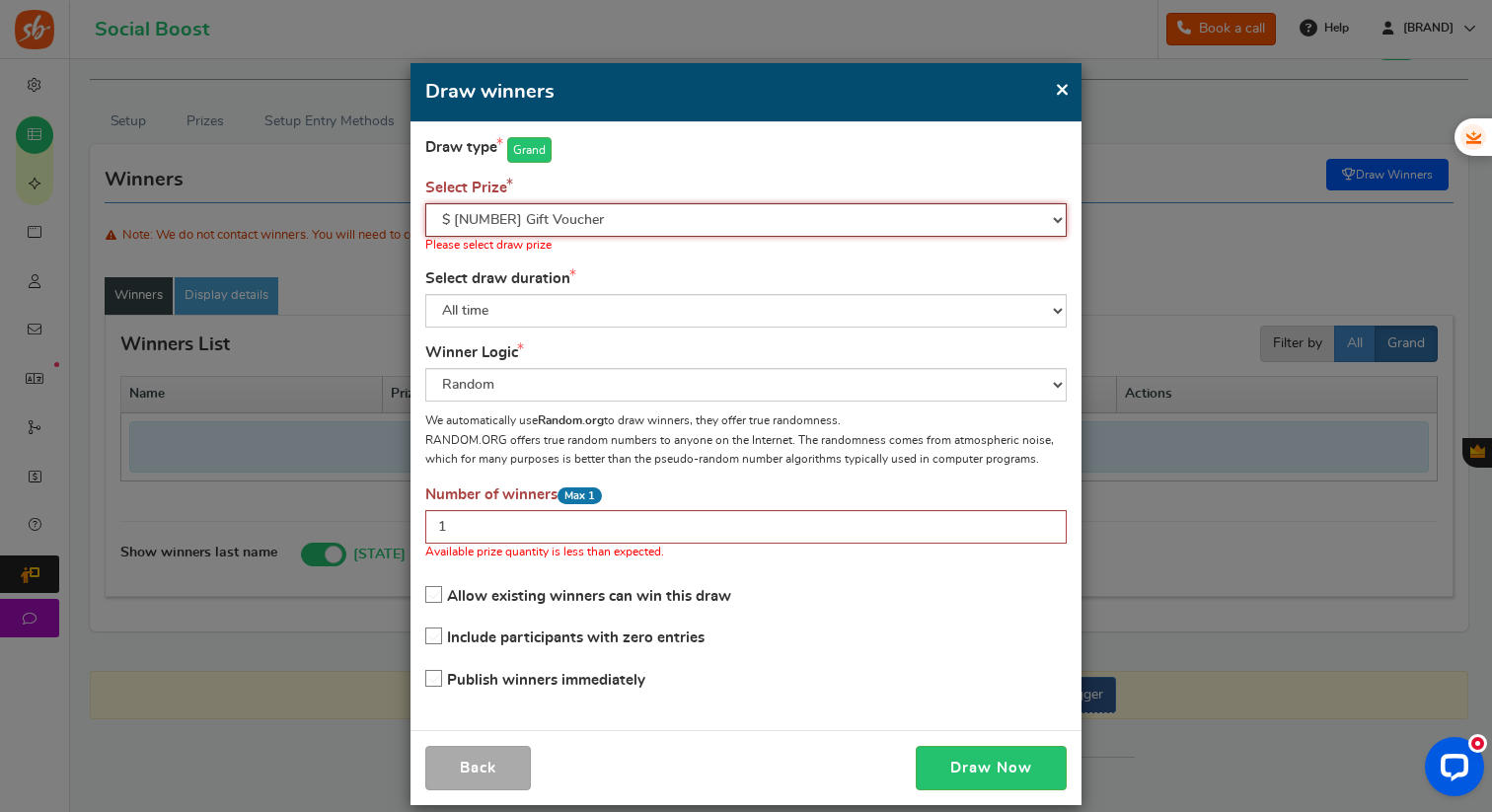 scroll, scrollTop: 21, scrollLeft: 0, axis: vertical 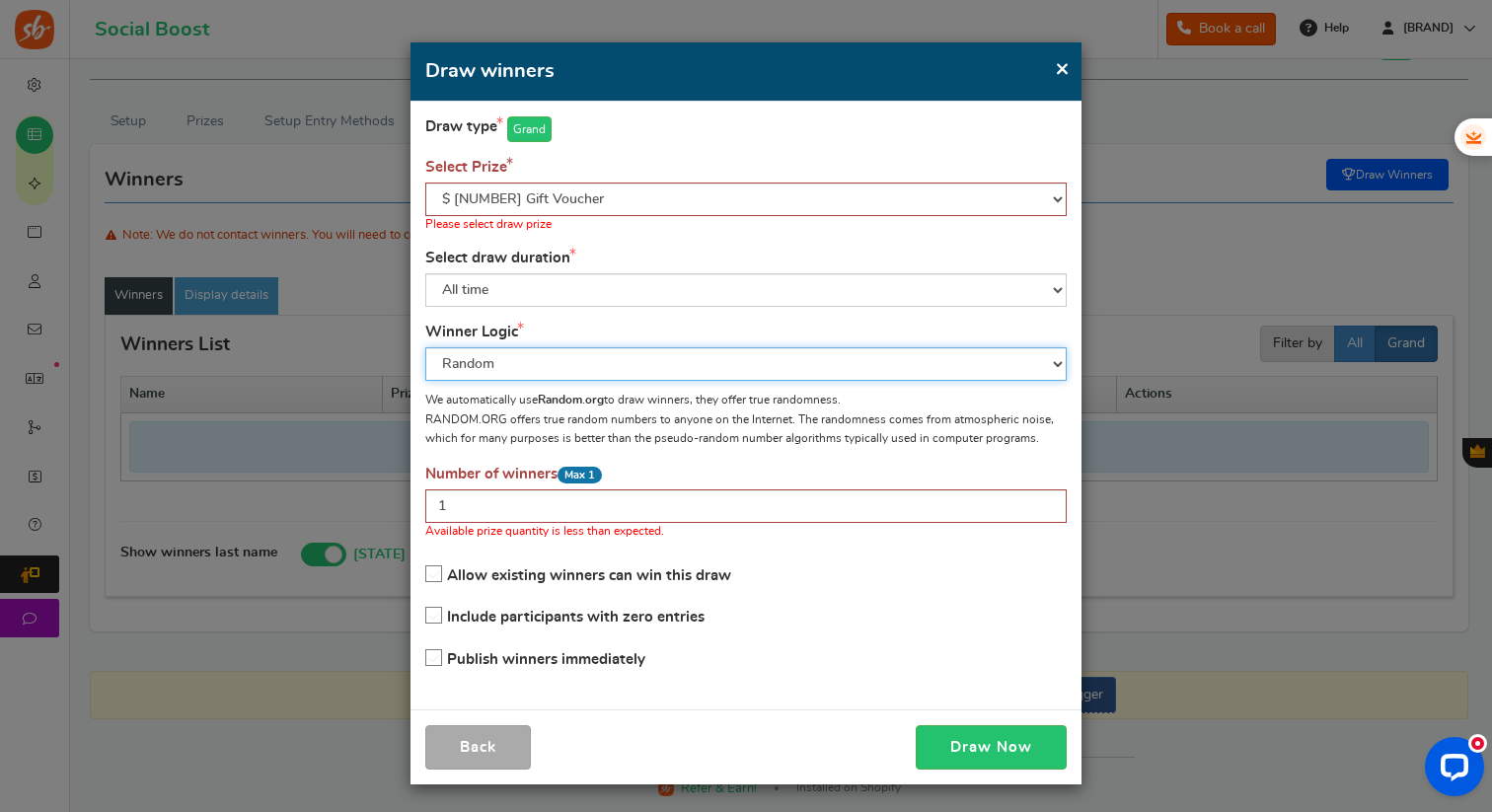 click on "Random Highest #entries Manual" at bounding box center (746, 364) 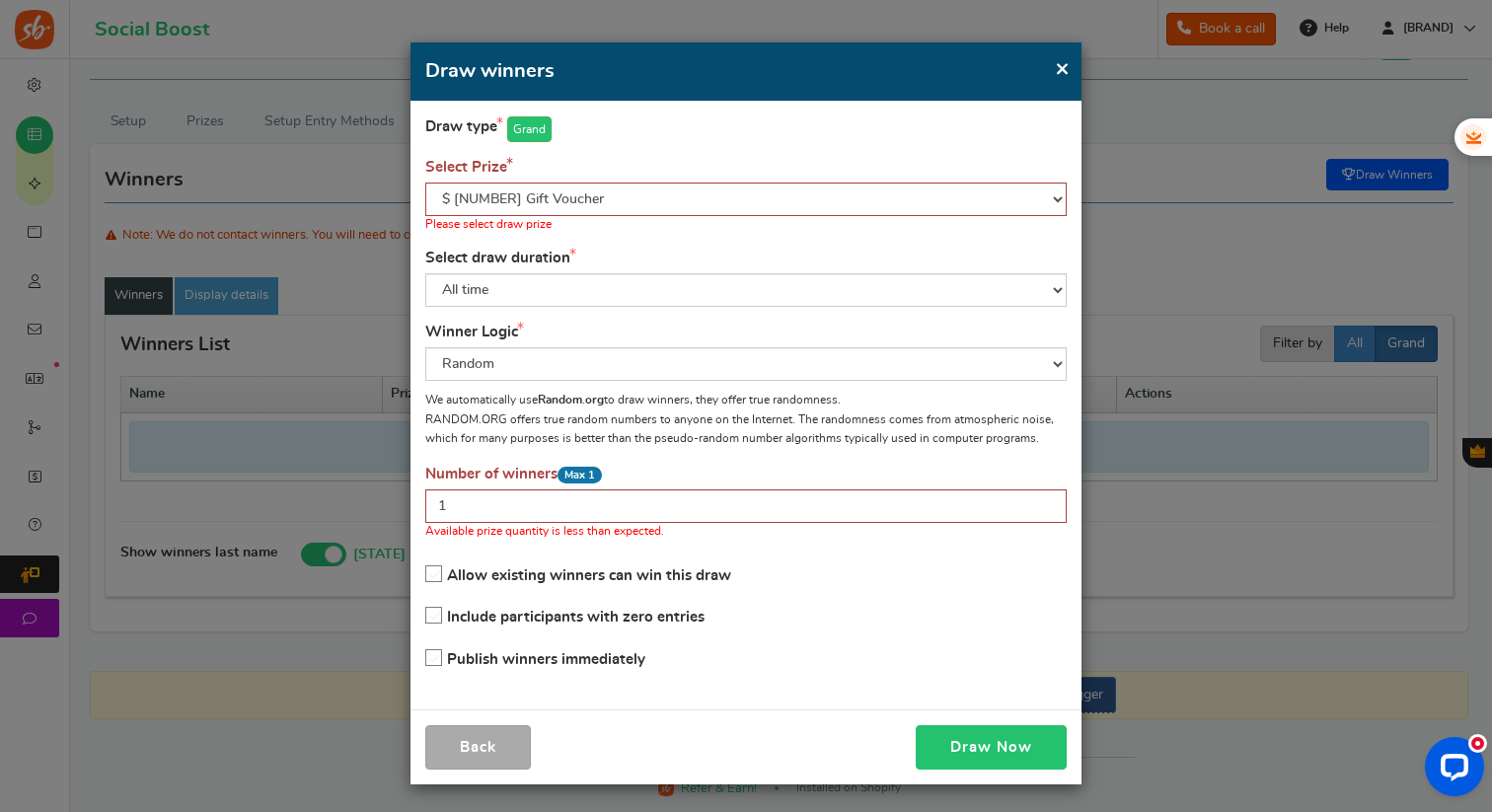click on "Draw Now" at bounding box center (991, 747) 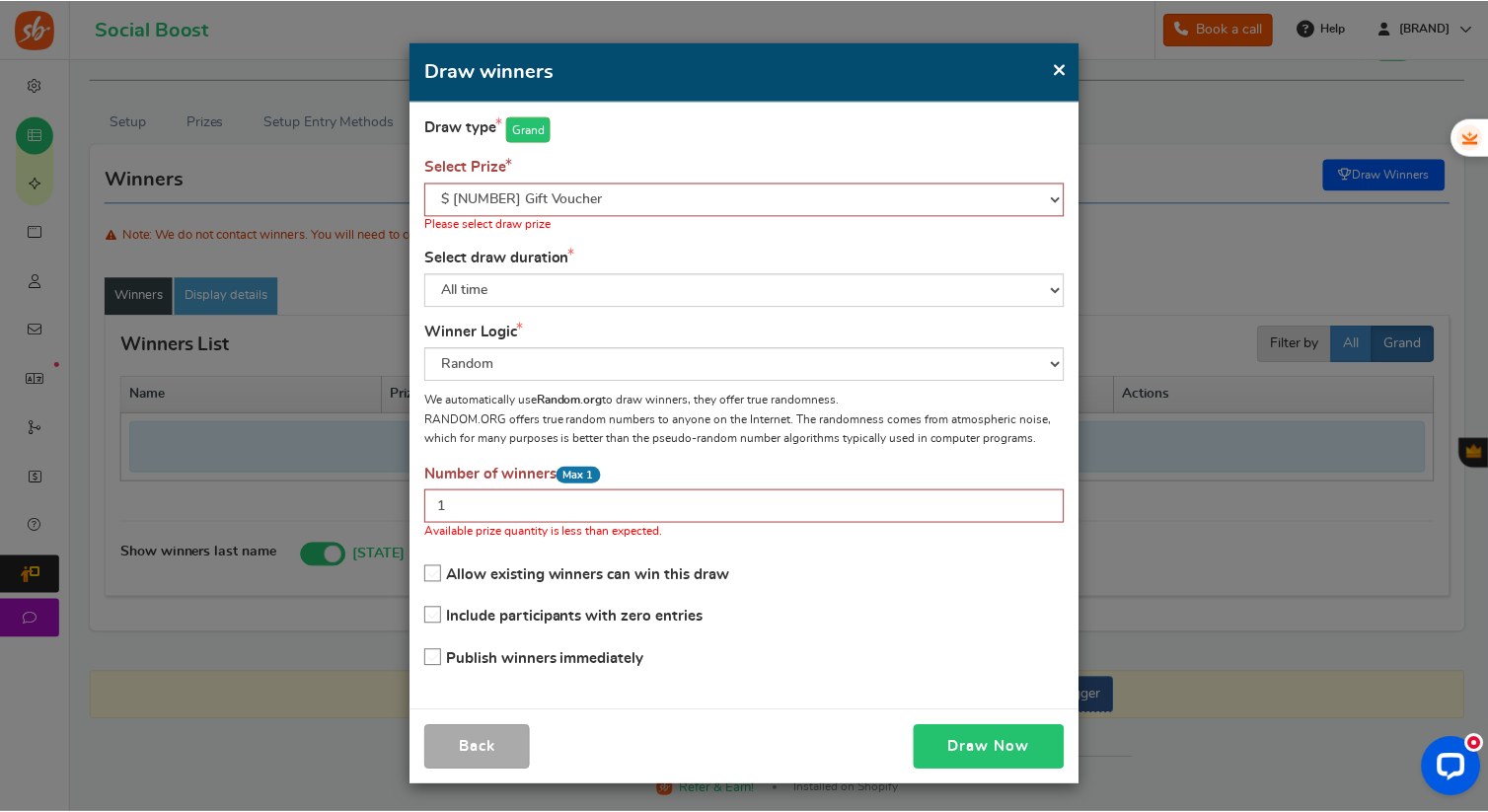scroll, scrollTop: 0, scrollLeft: 0, axis: both 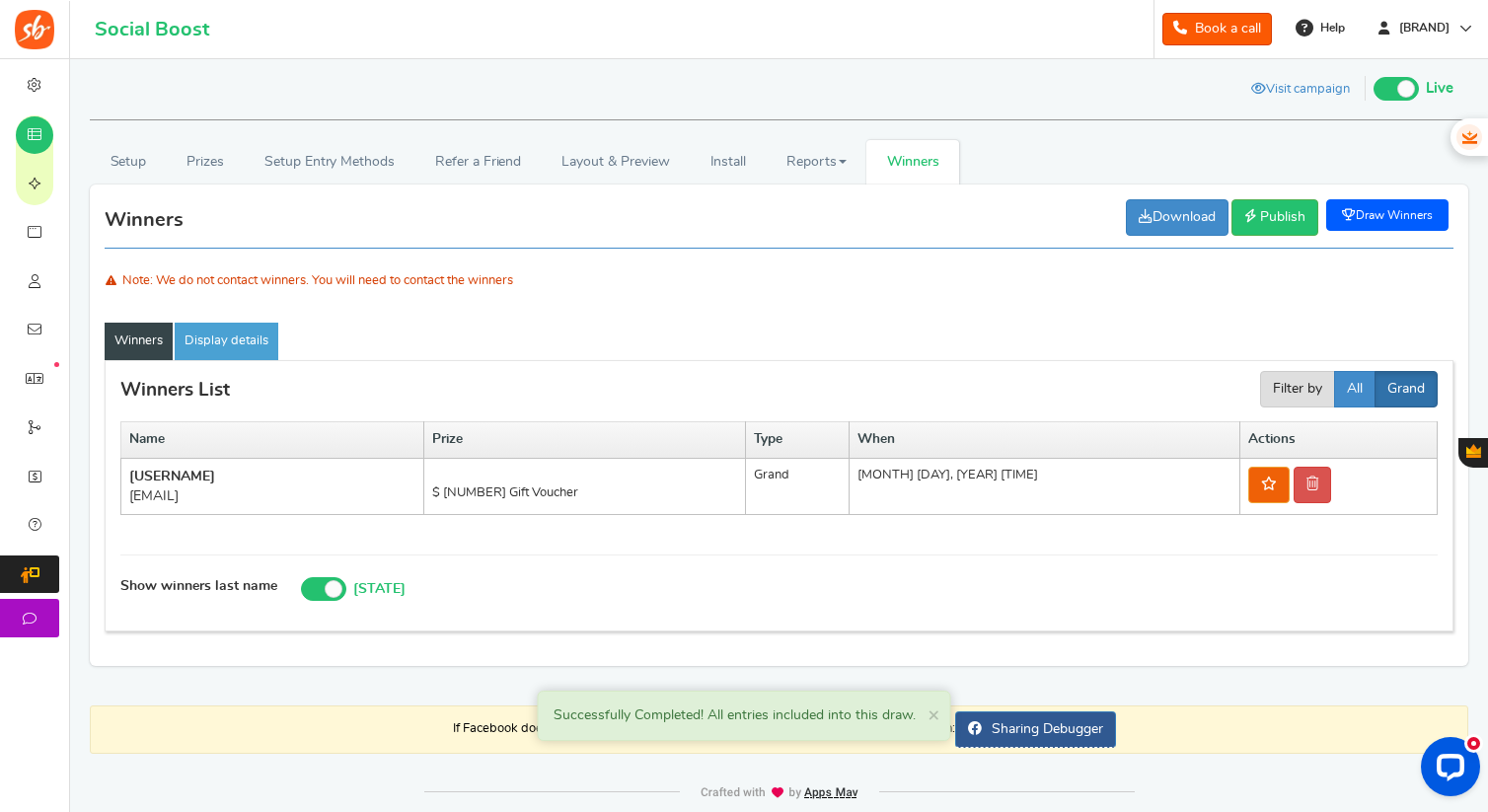 click on "Draw Winners" at bounding box center [1387, 215] 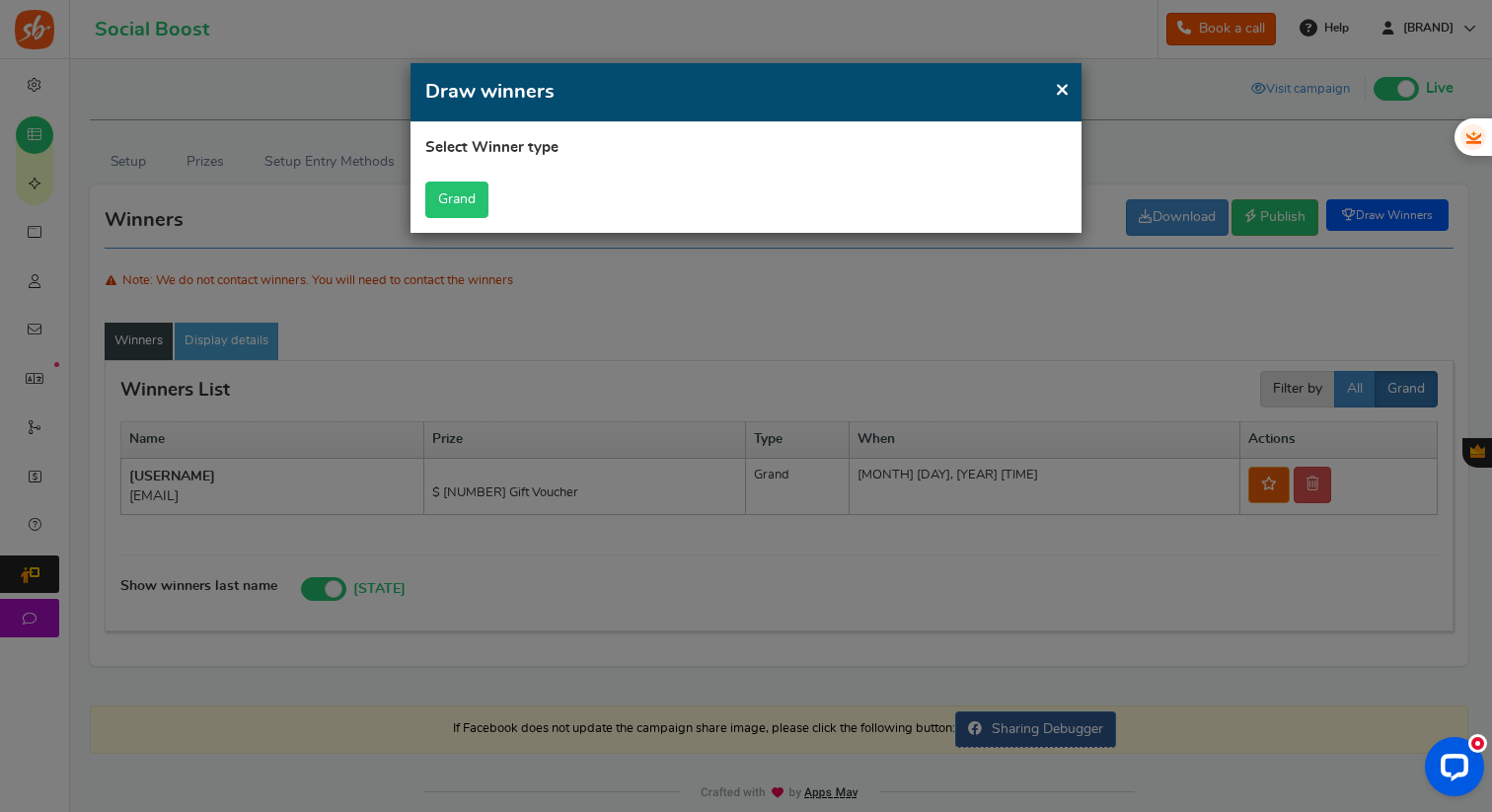 click on "Grand" at bounding box center (457, 199) 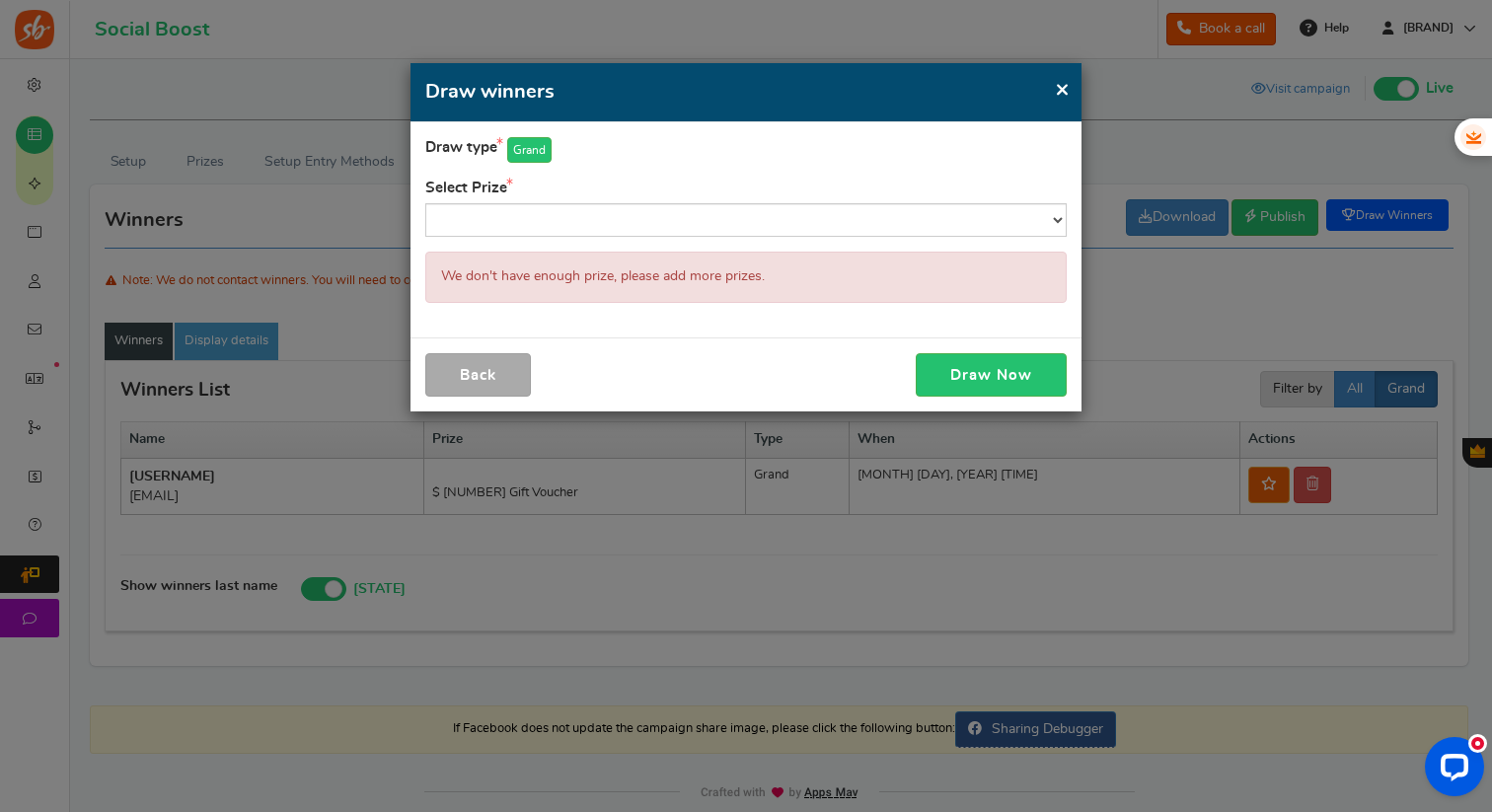 click on "We don't have enough prize, please add more prizes." at bounding box center [603, 276] 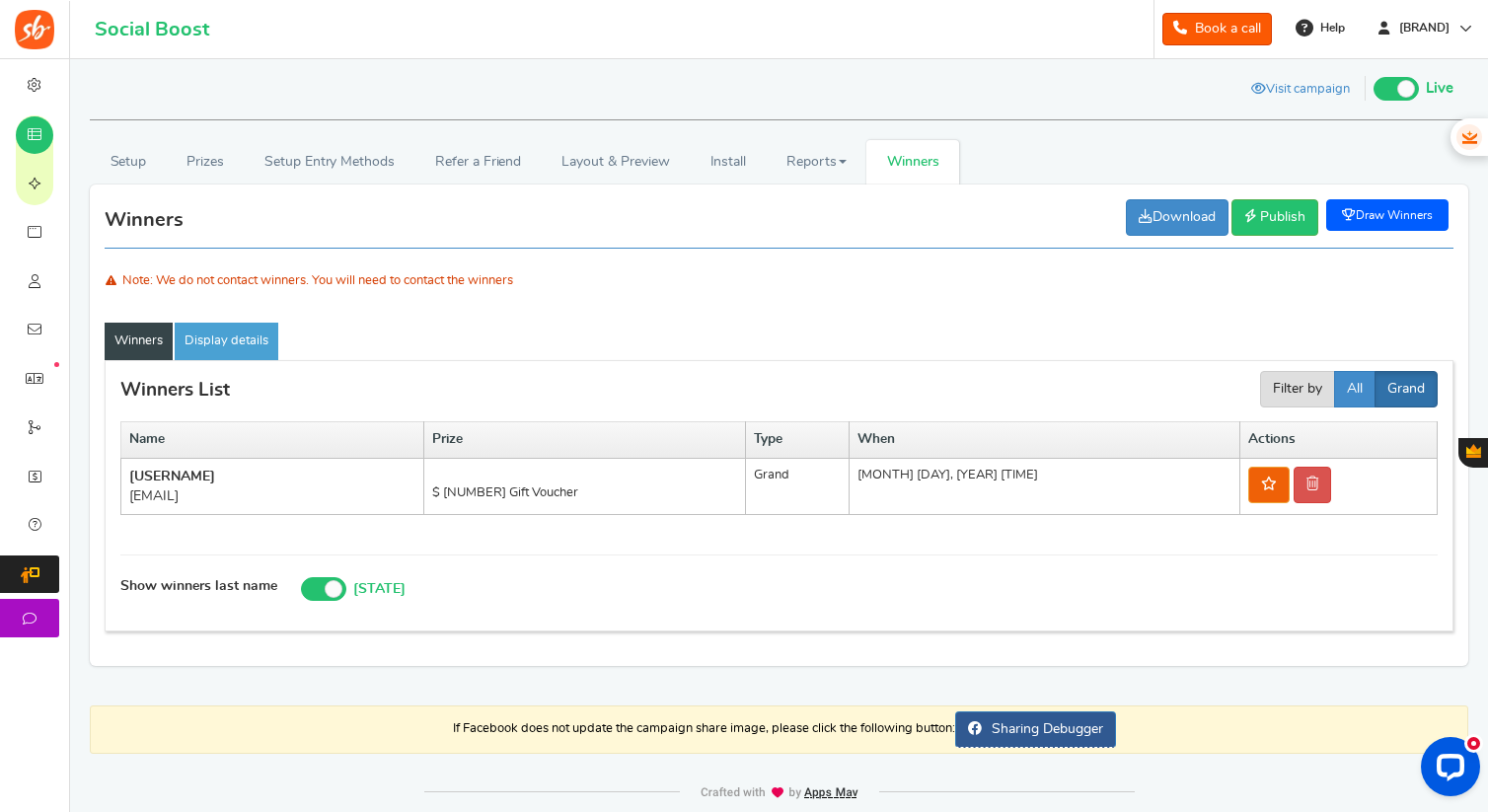 click at bounding box center (0, 0) 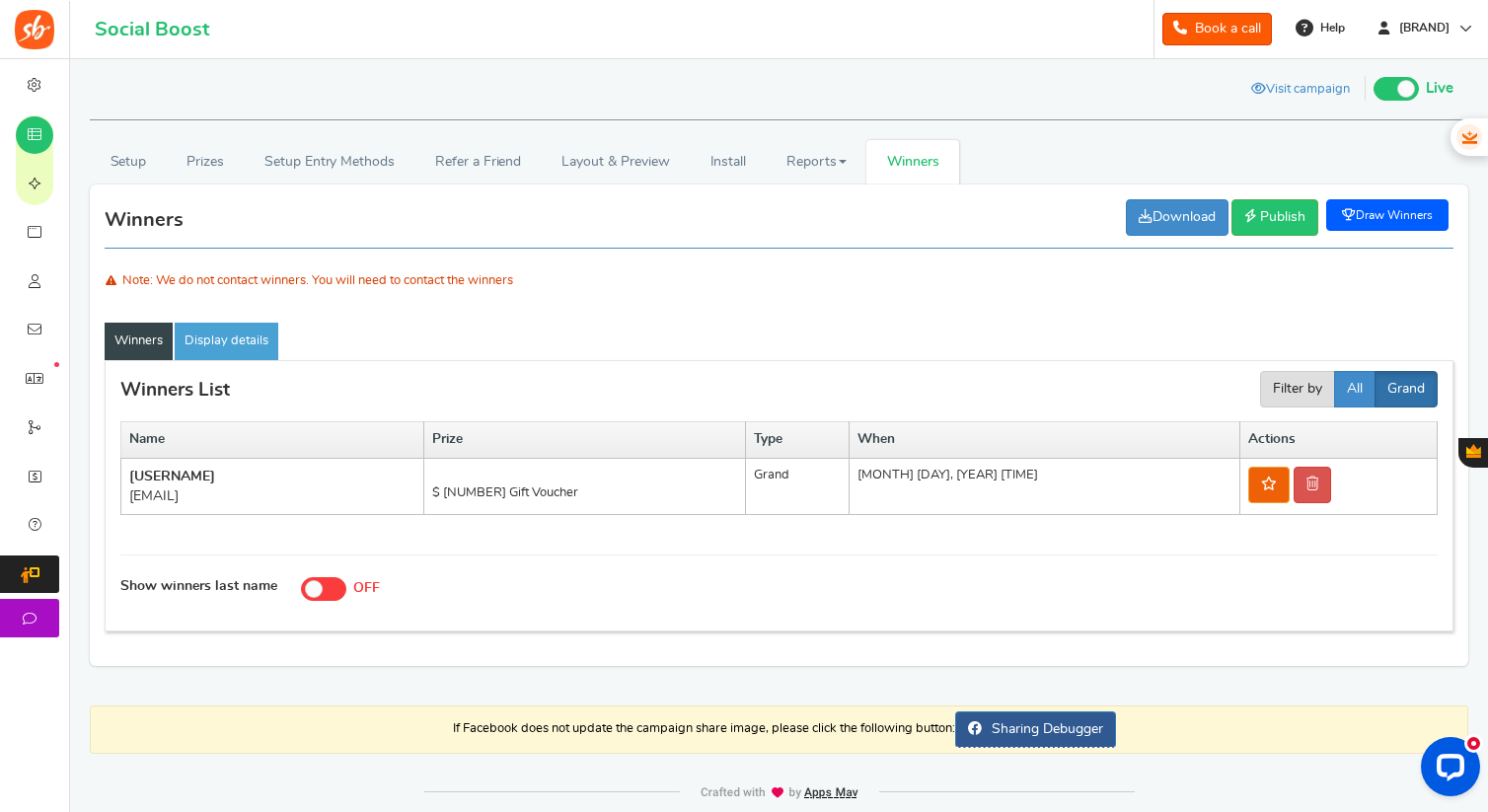 click at bounding box center [0, 0] 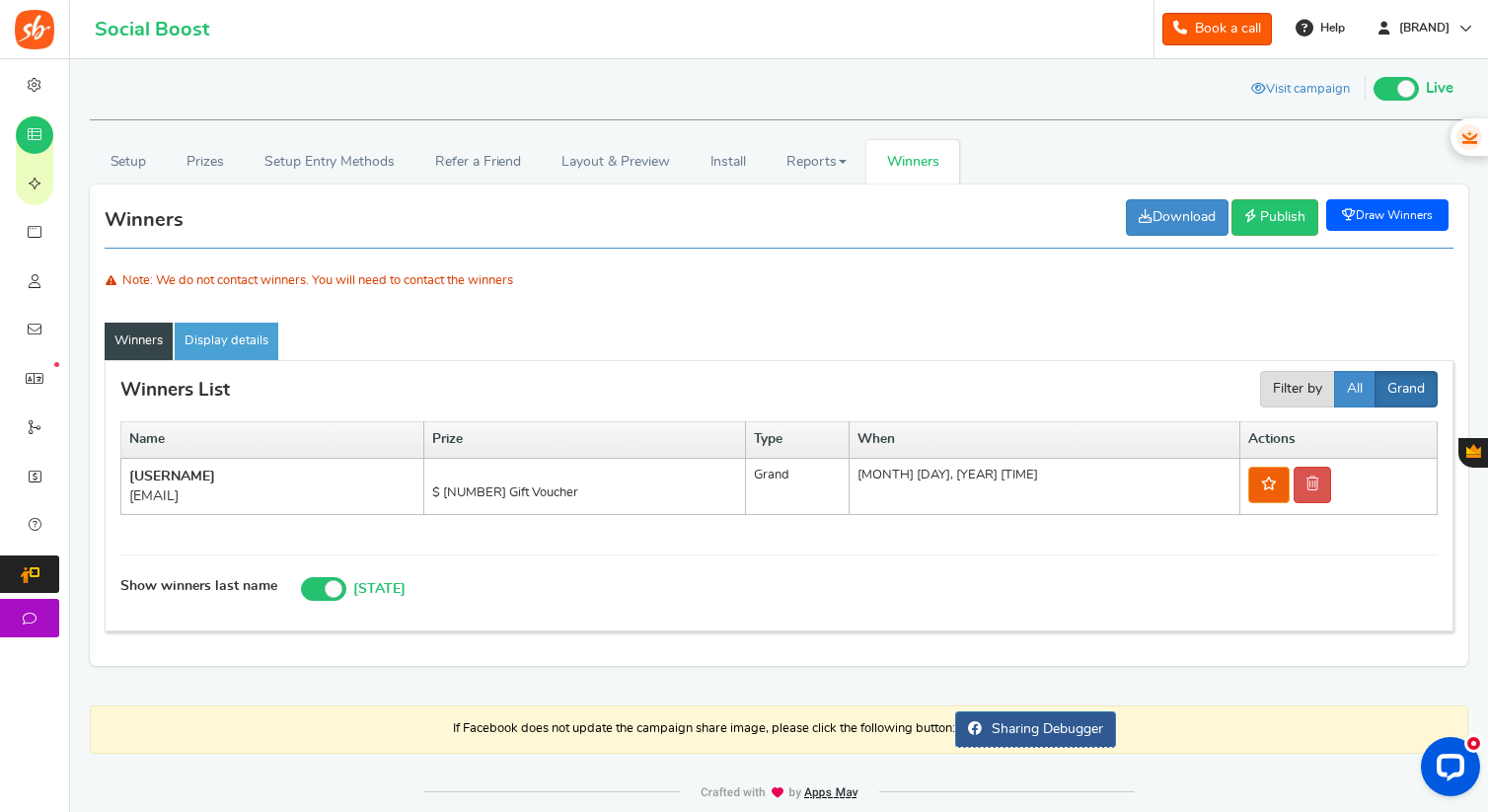 checkbox on "true" 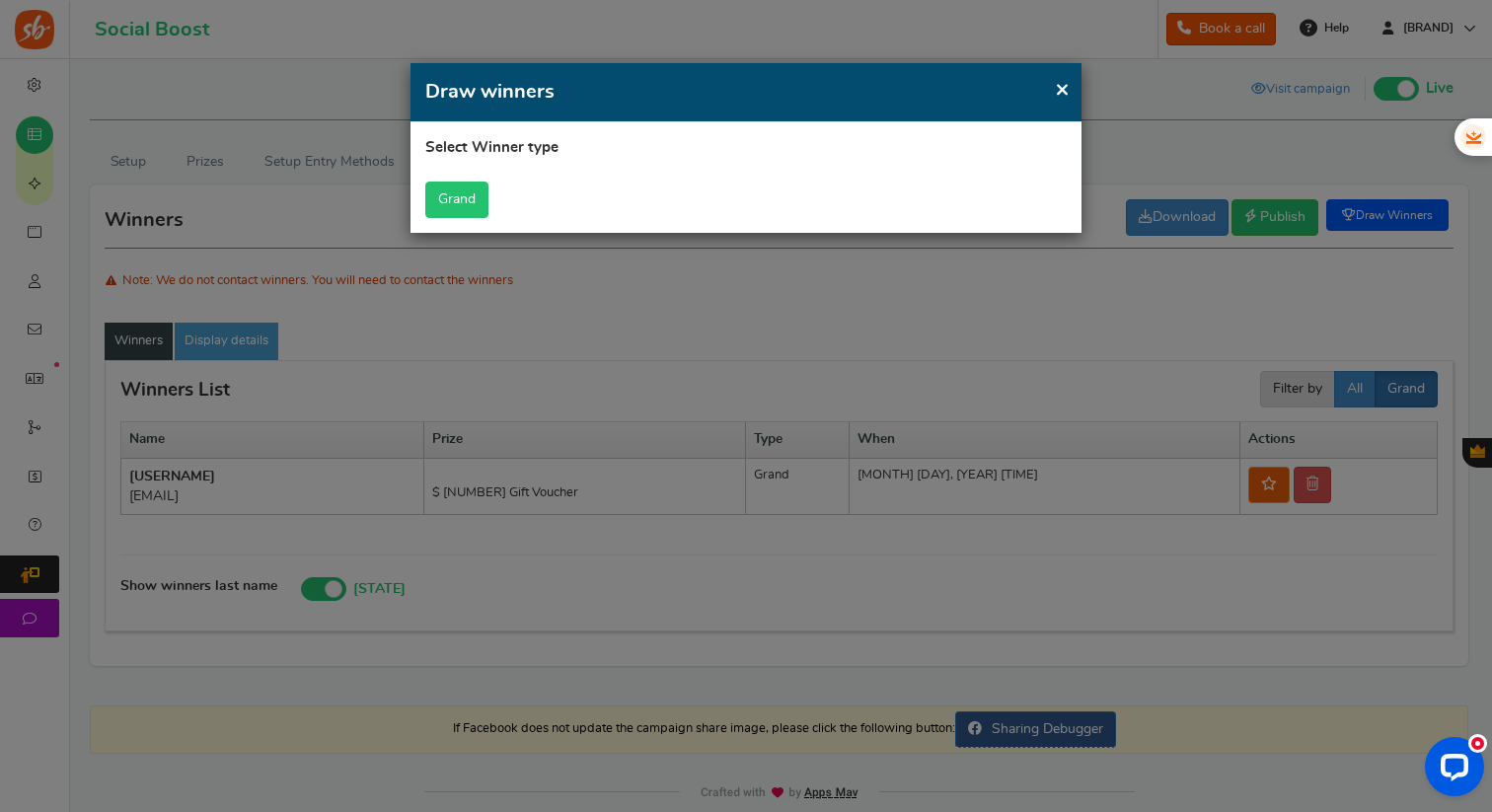 click on "Grand" at bounding box center [457, 199] 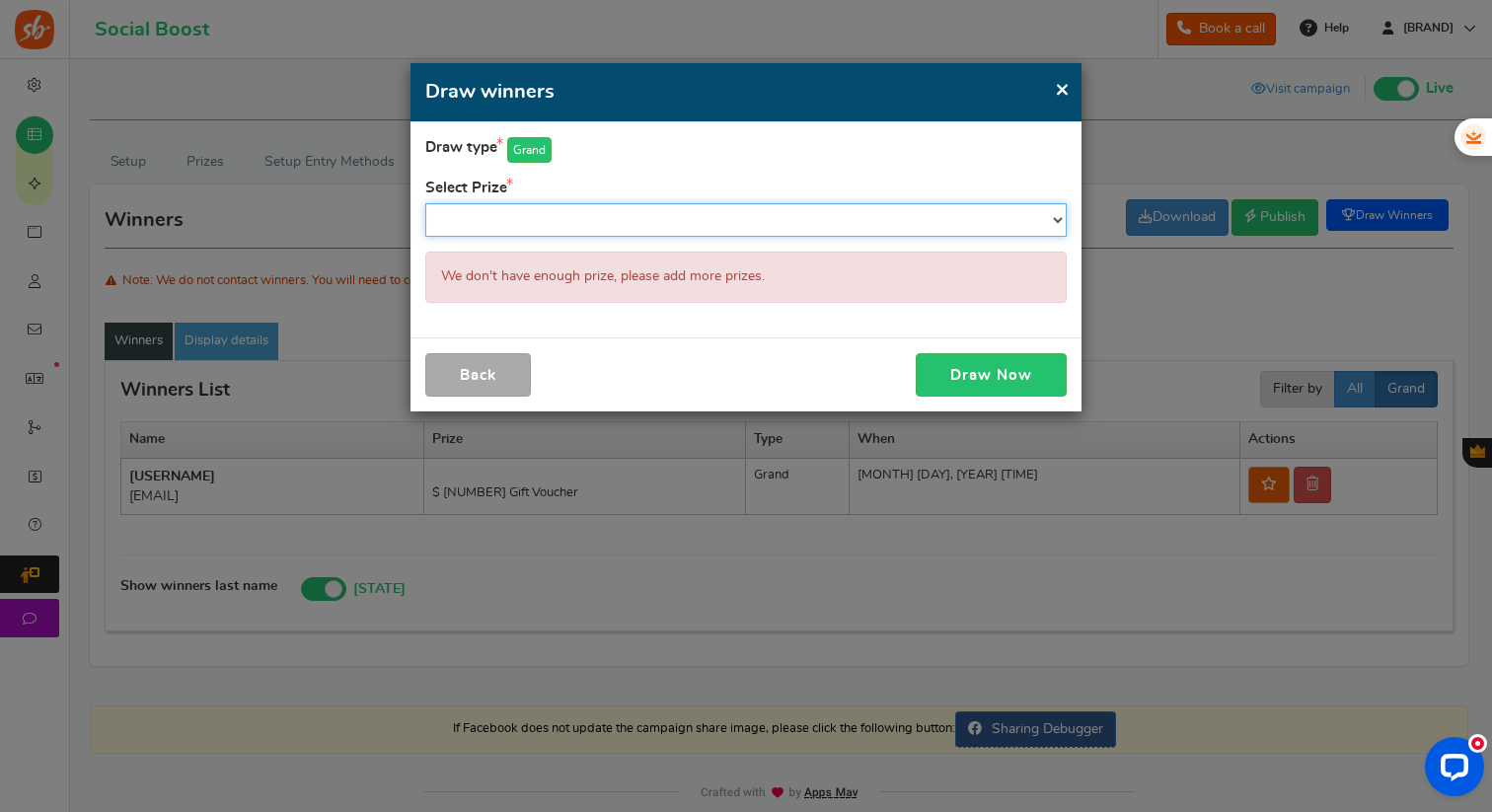 click on "$ [NUMBER] Gift Voucher" at bounding box center [746, 220] 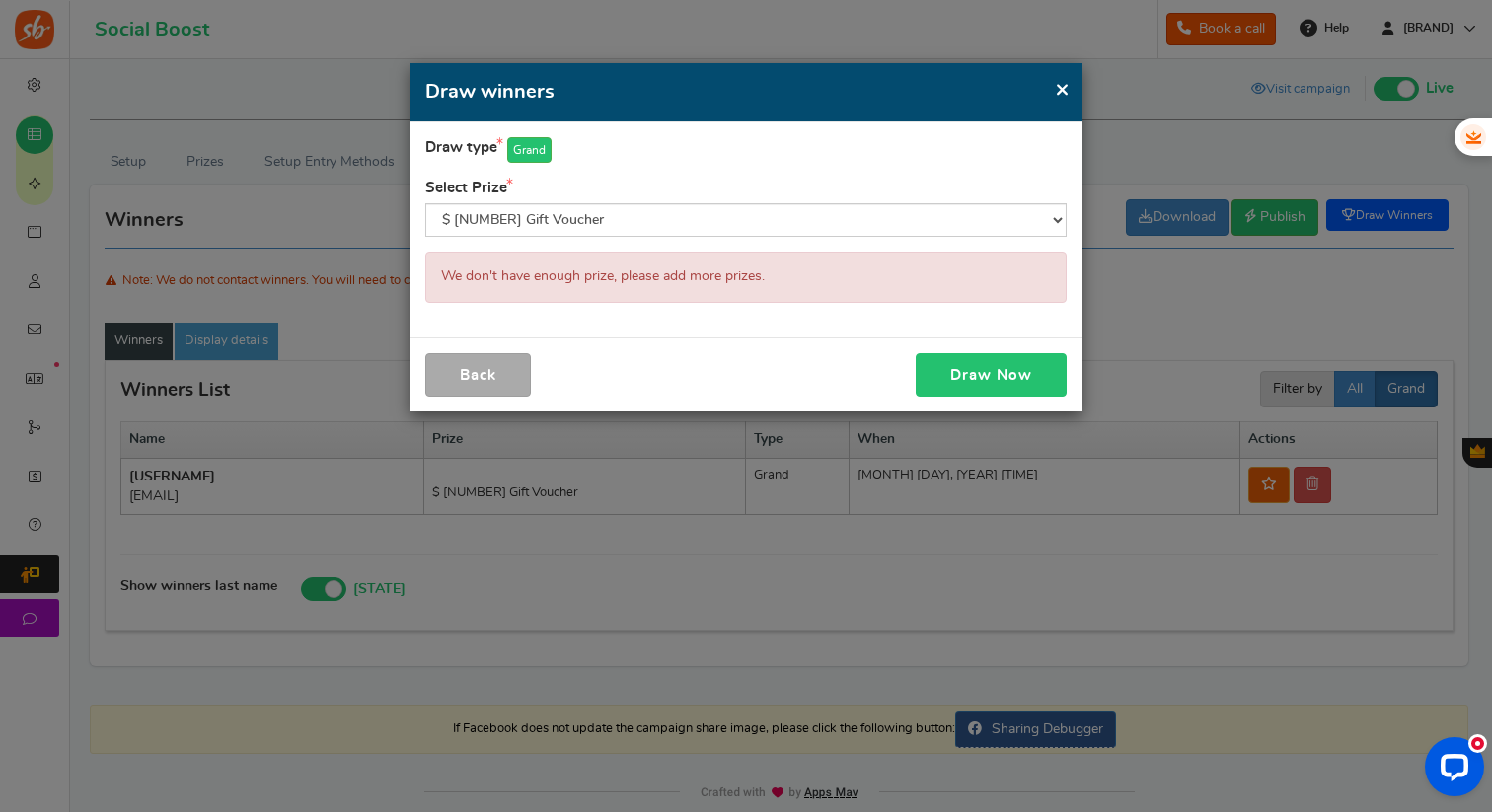 click on "Draw Now" at bounding box center [991, 375] 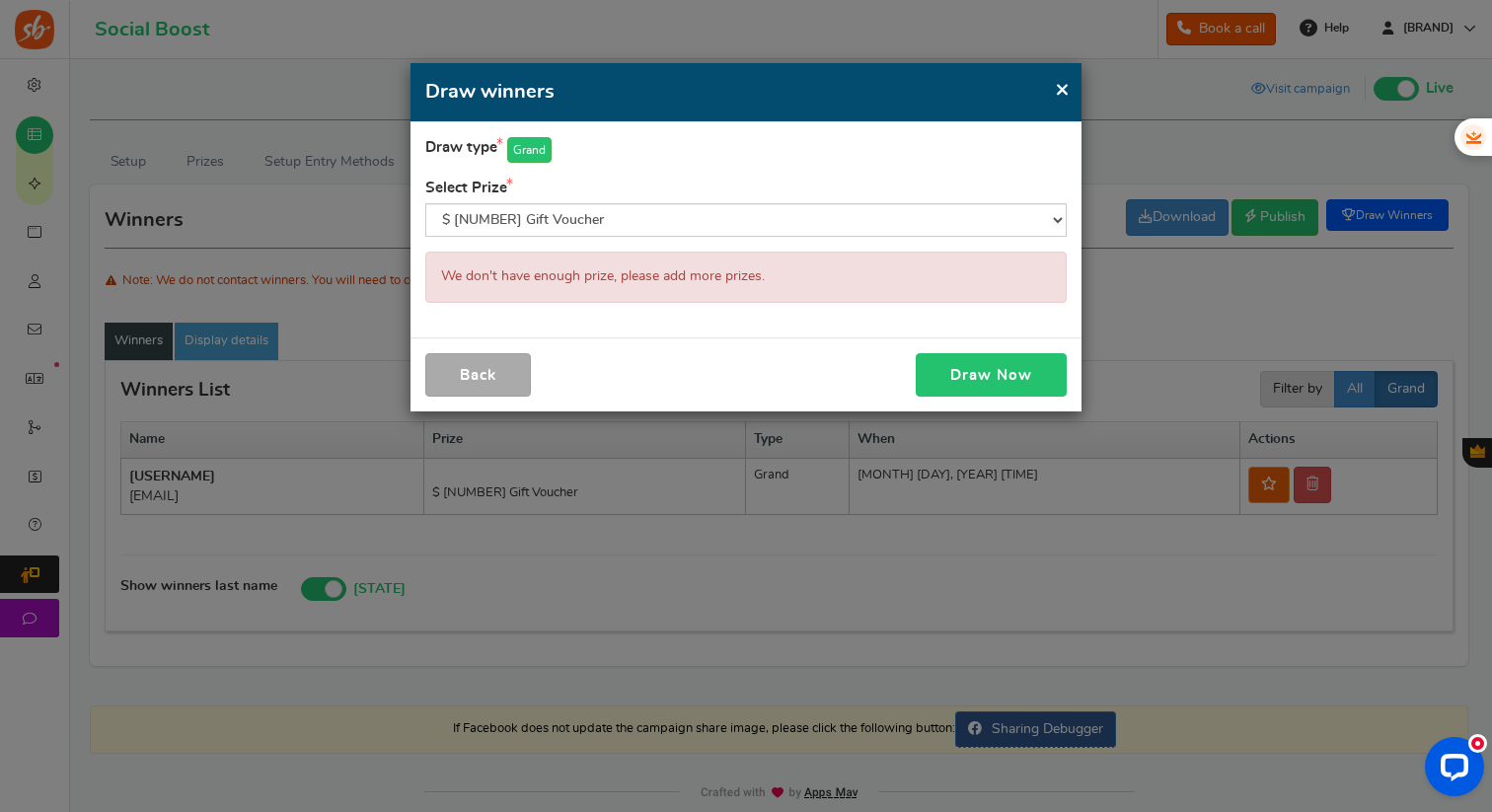 click on "Draw Now" at bounding box center [991, 375] 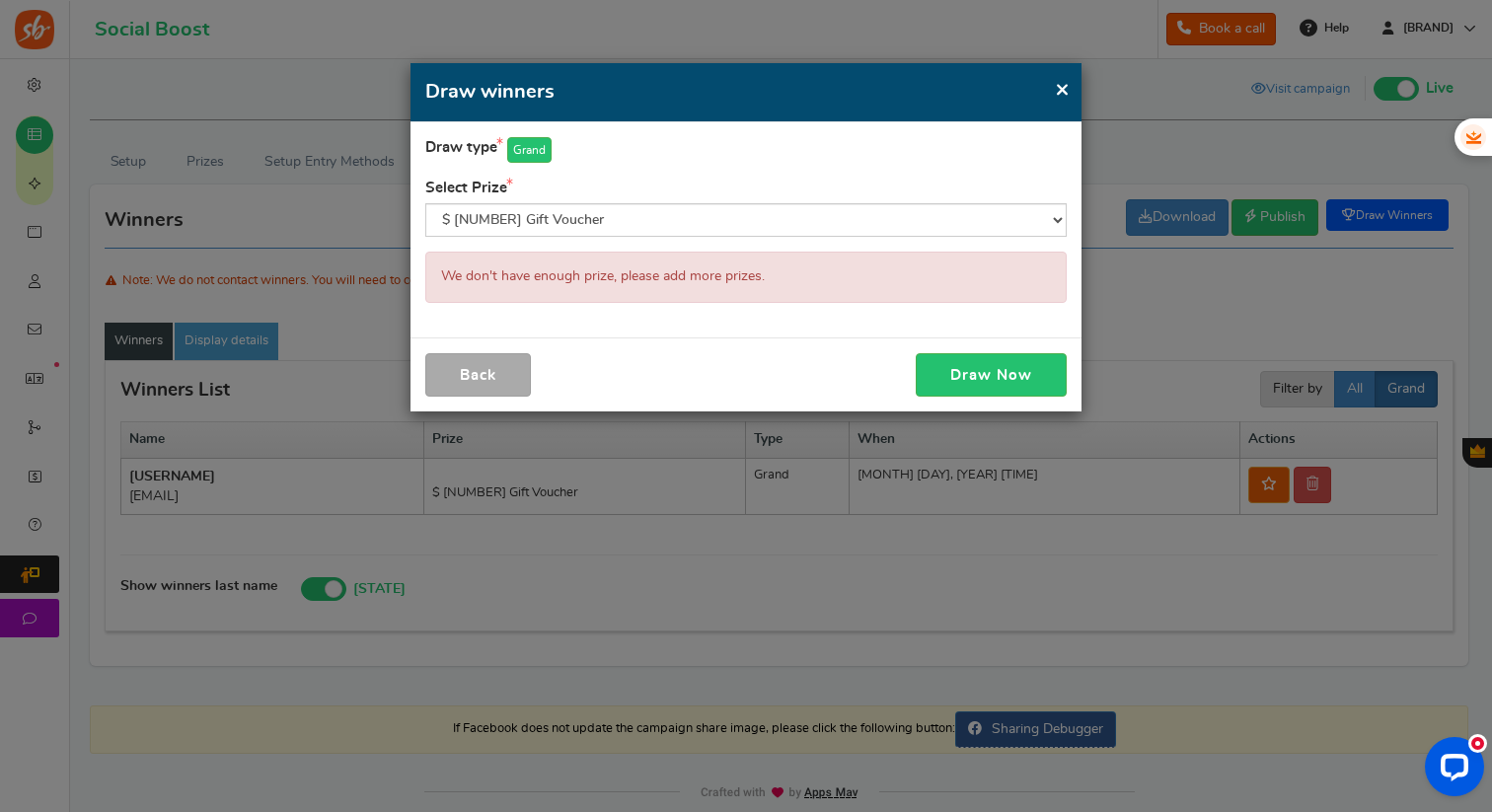 click on "×" at bounding box center (1062, 89) 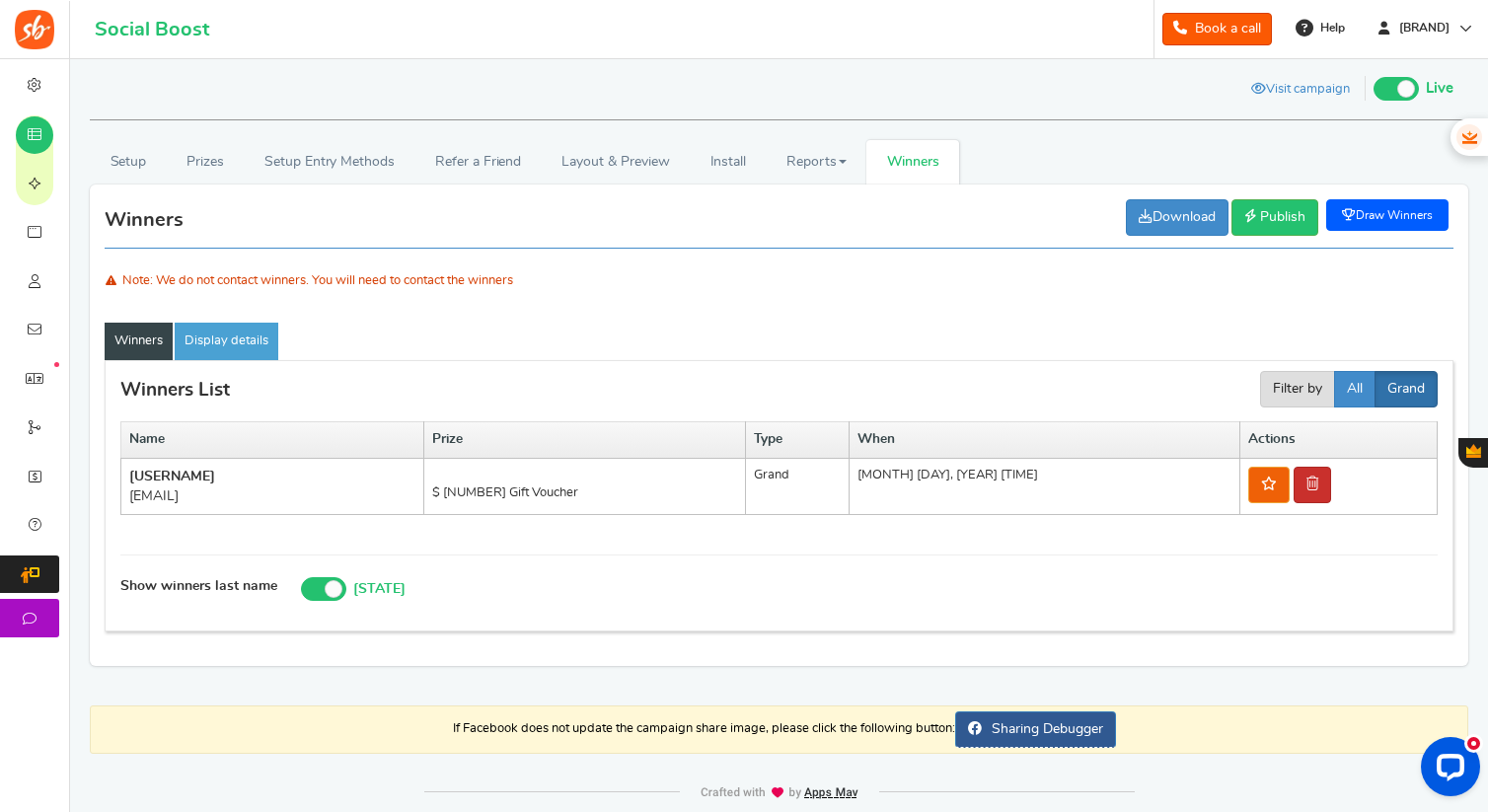 click at bounding box center [1312, 484] 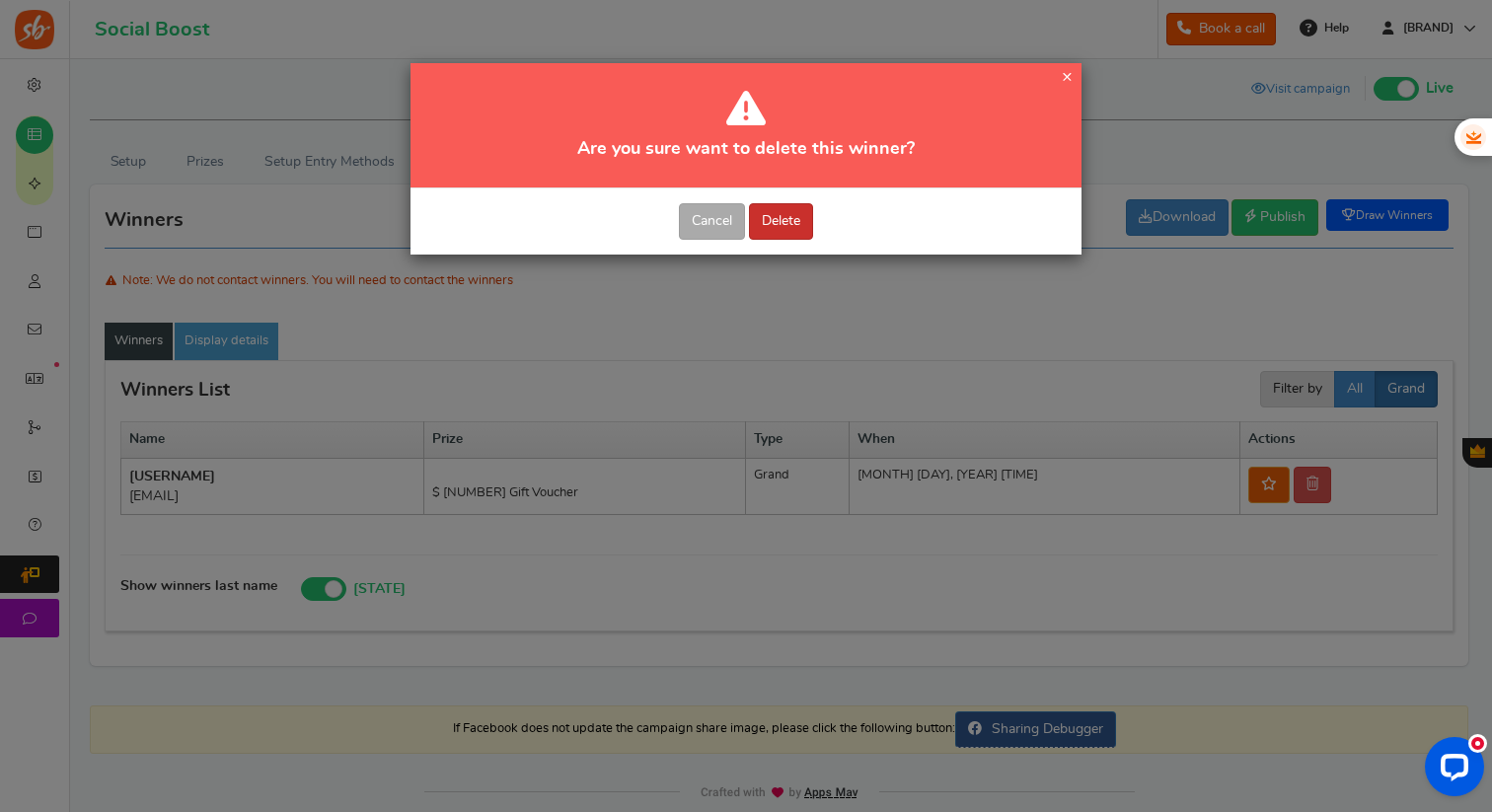 click on "Delete" at bounding box center (781, 221) 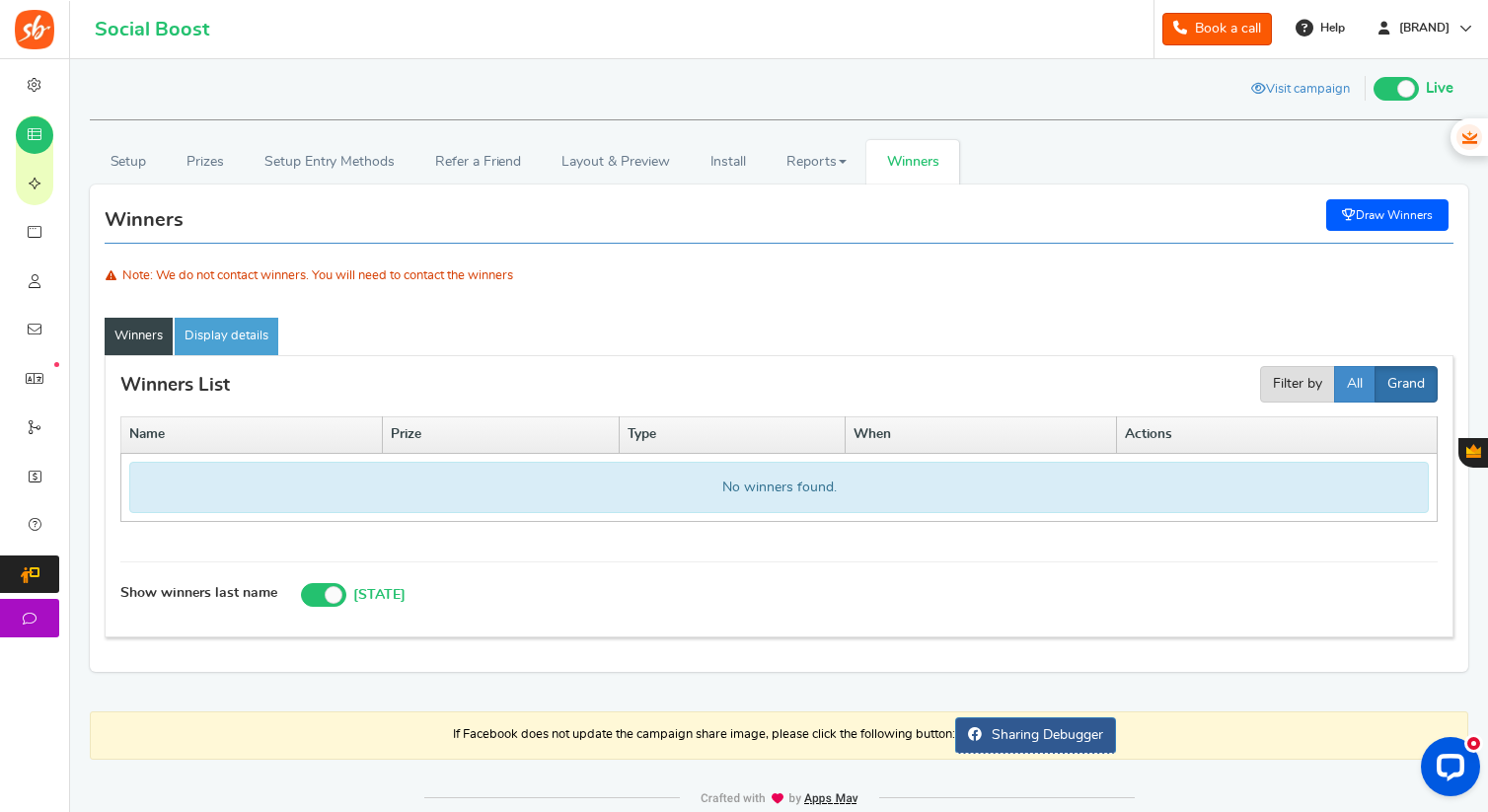 click on "Draw Winners" at bounding box center [1387, 215] 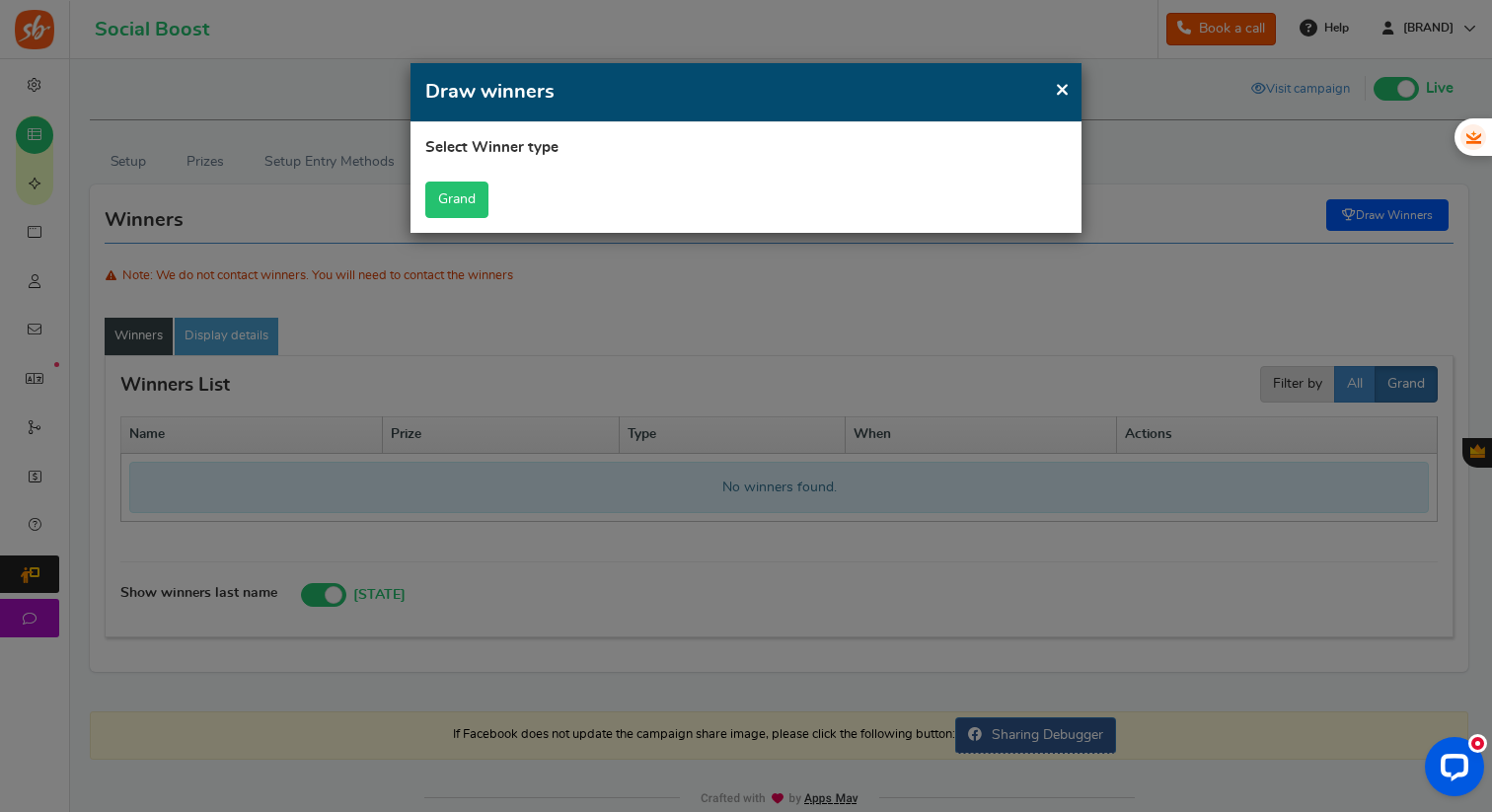 click on "Grand" at bounding box center [457, 199] 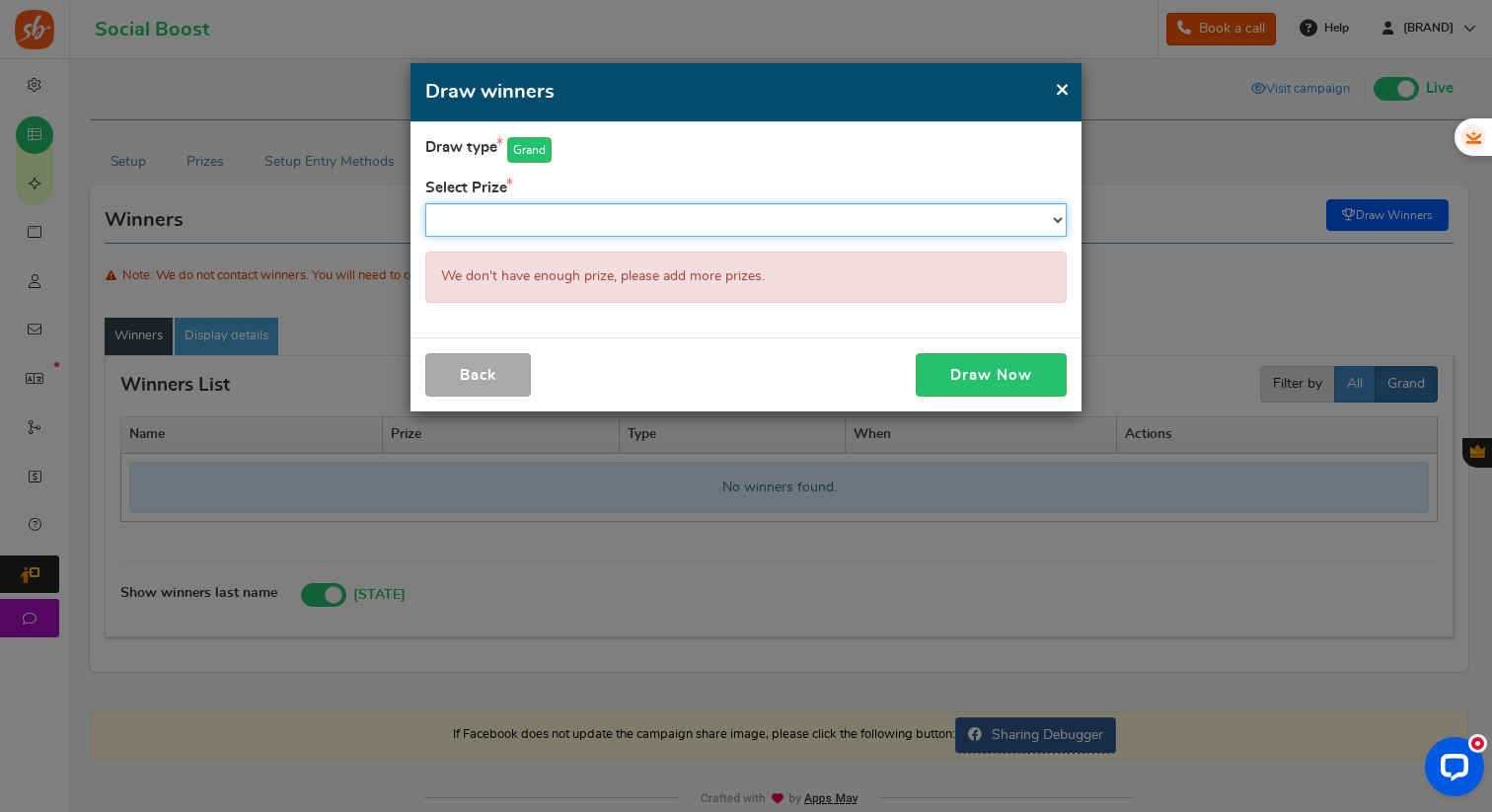 click on "$ [NUMBER] Gift Voucher" at bounding box center (746, 220) 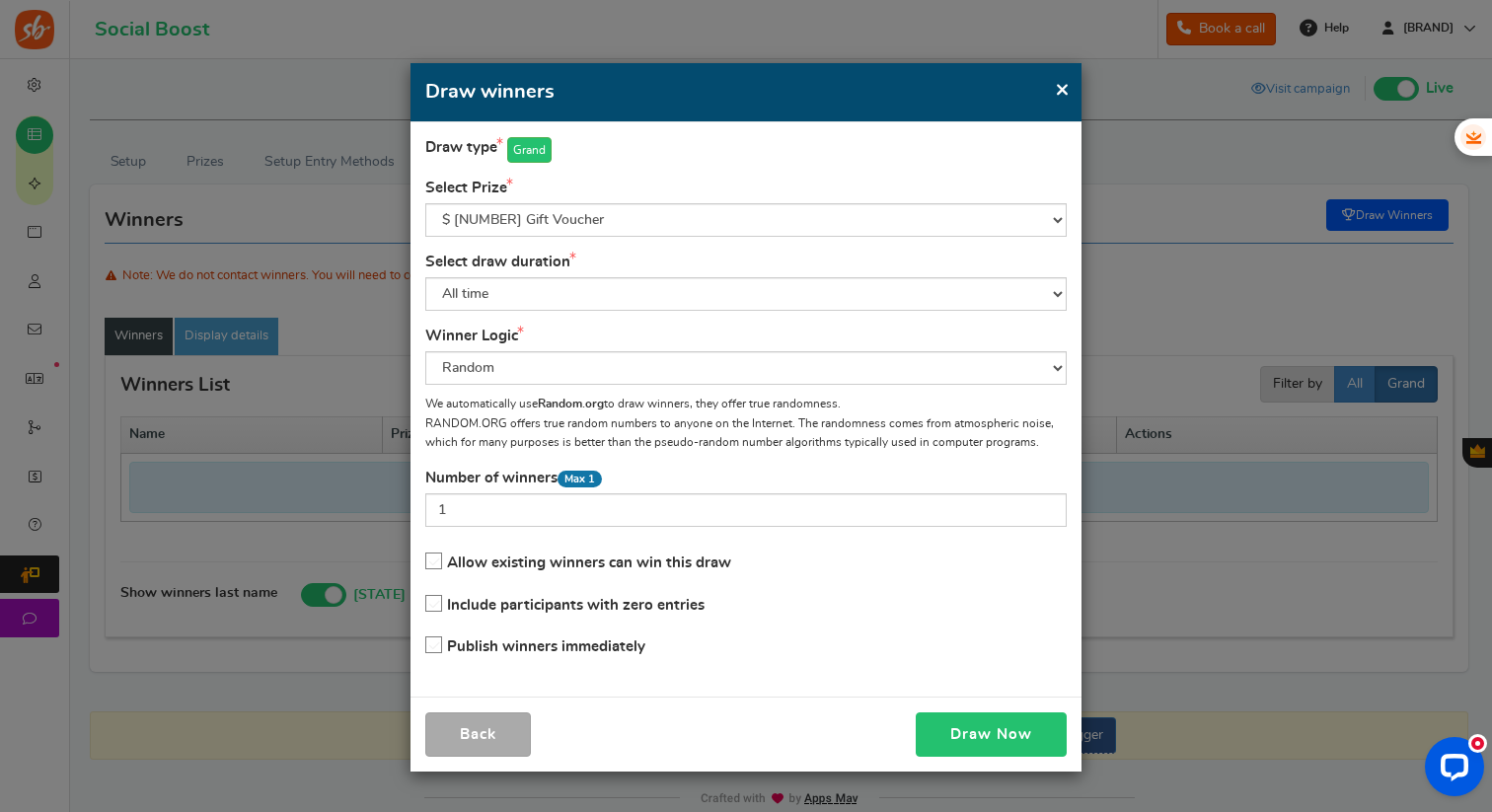 click on "Draw Now" at bounding box center (991, 734) 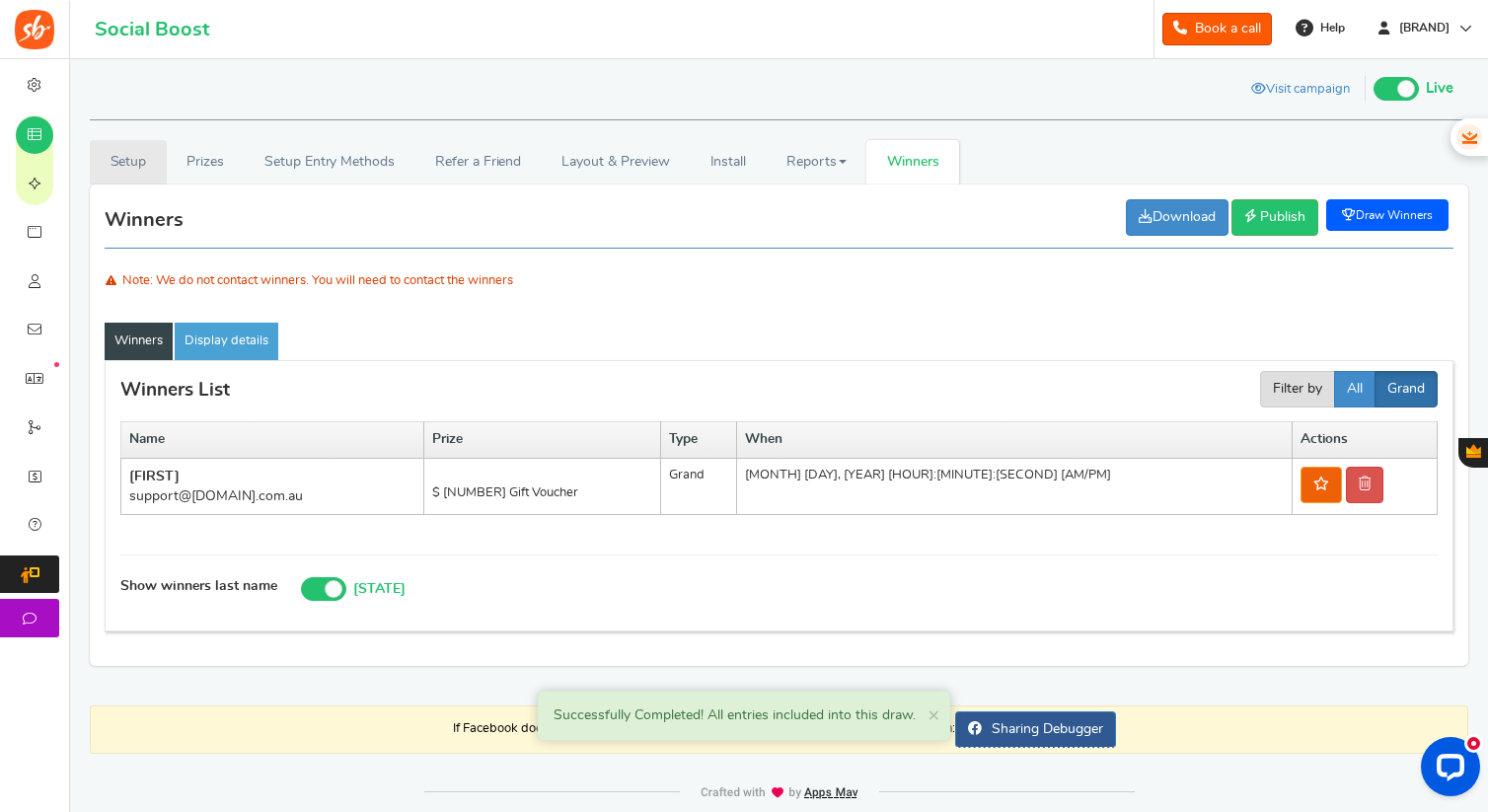 click on "Setup" at bounding box center (128, 162) 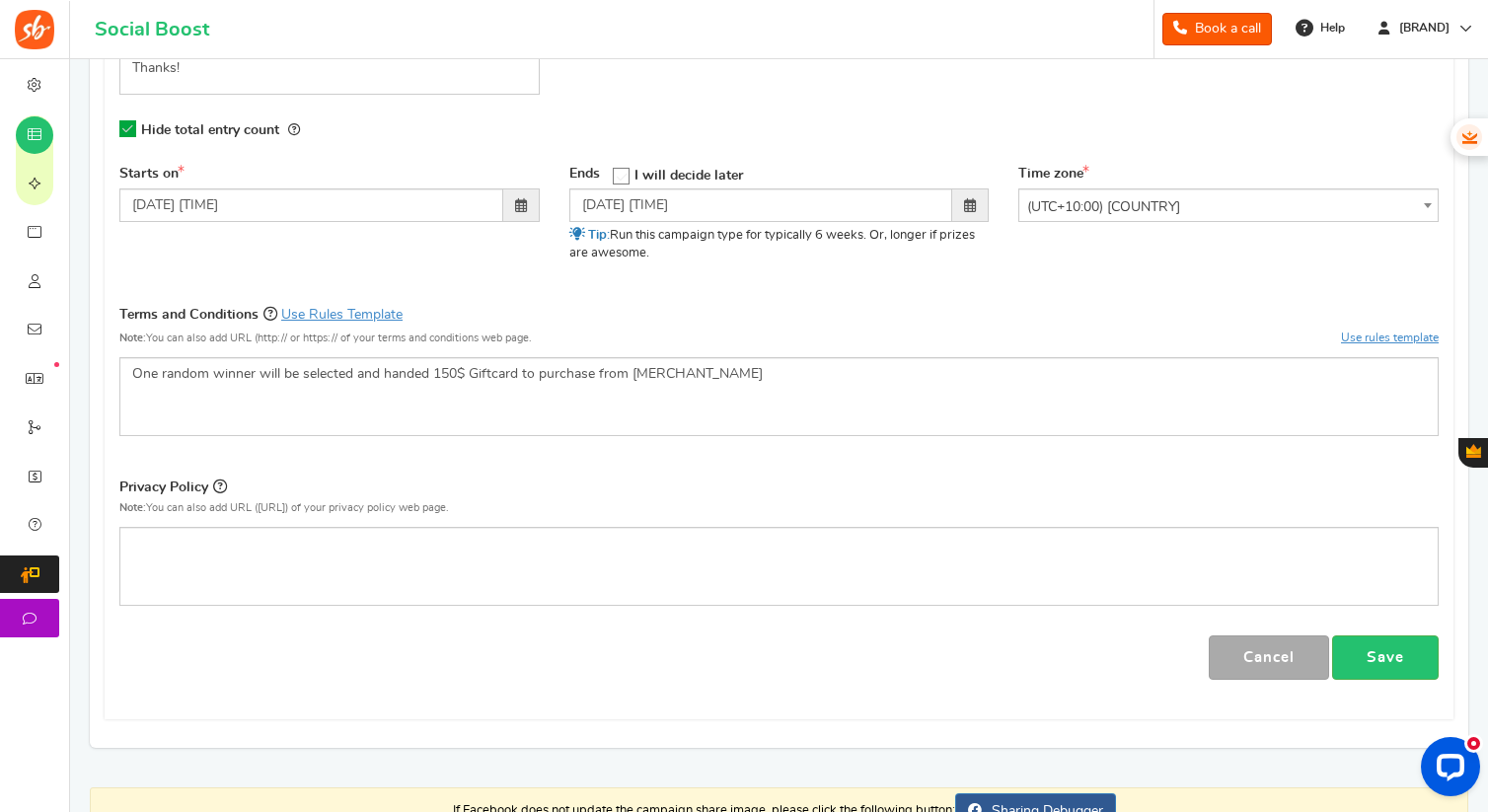 scroll, scrollTop: 470, scrollLeft: 0, axis: vertical 